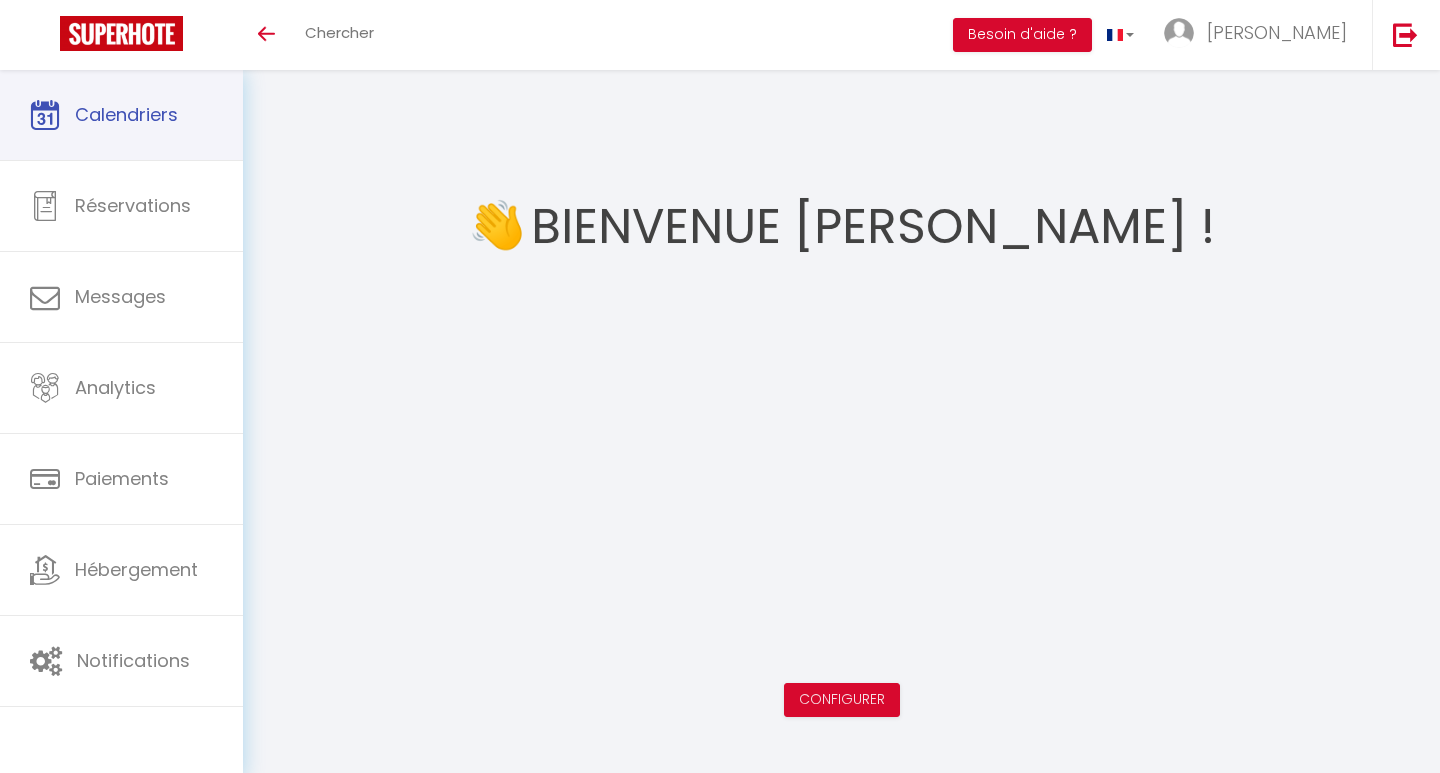 click on "Calendriers" at bounding box center [126, 114] 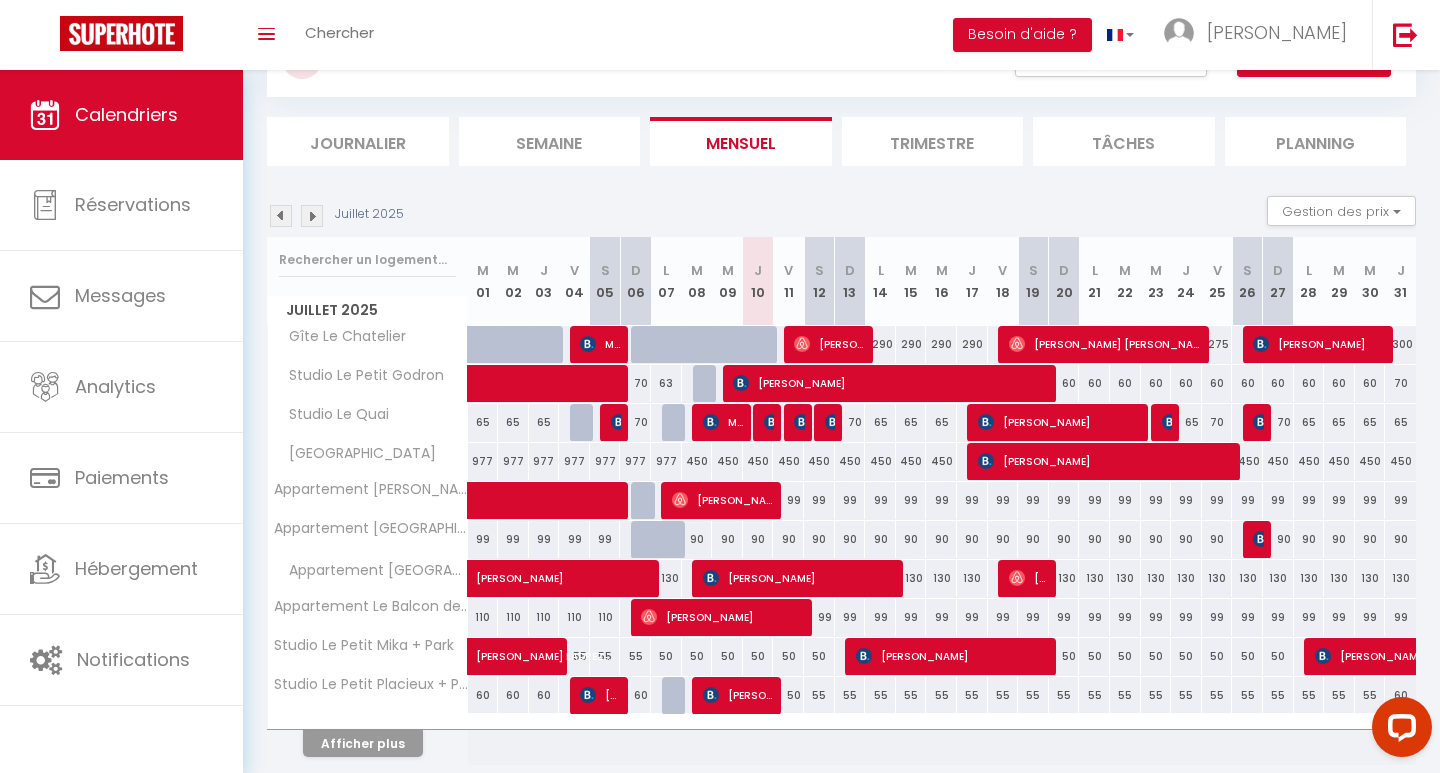 scroll, scrollTop: 93, scrollLeft: 0, axis: vertical 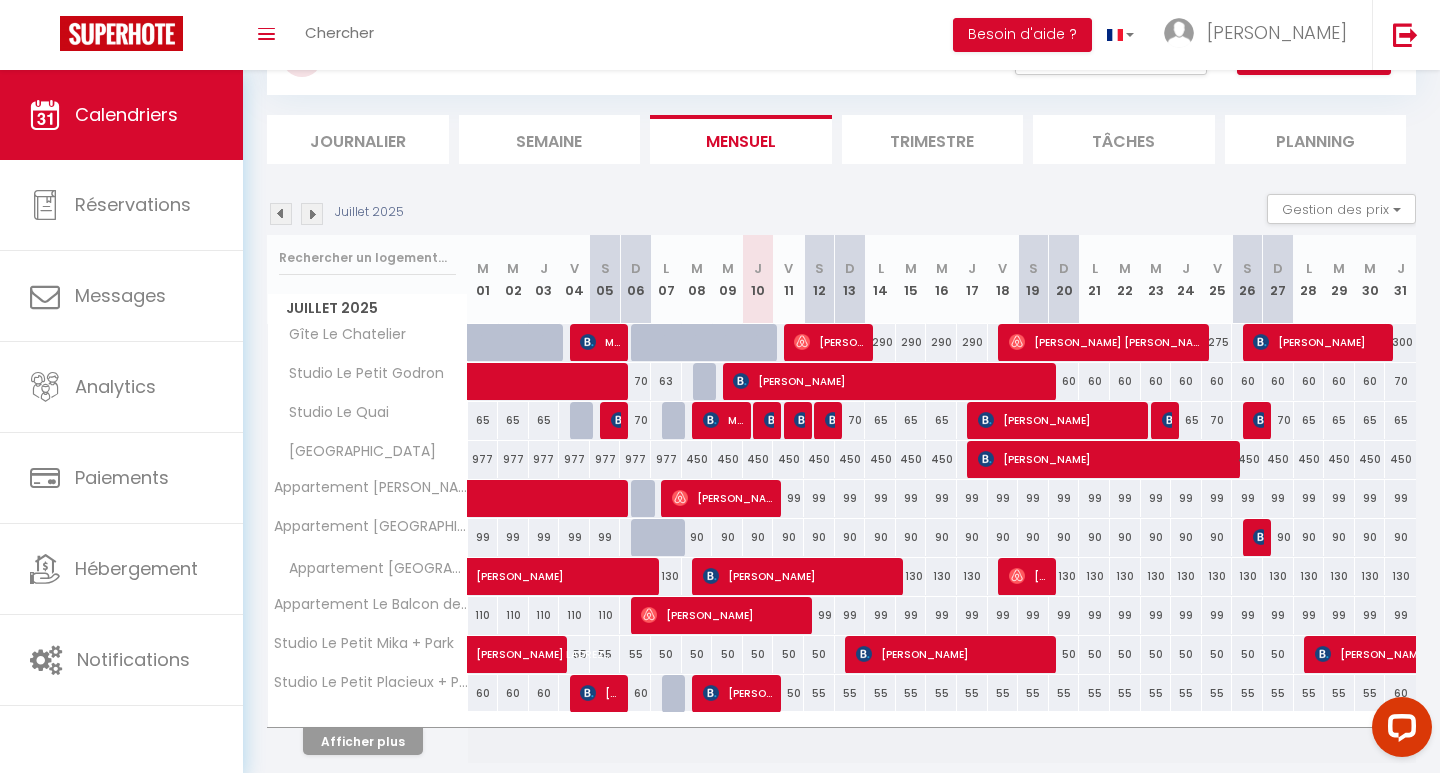 click on "Afficher plus" at bounding box center [363, 741] 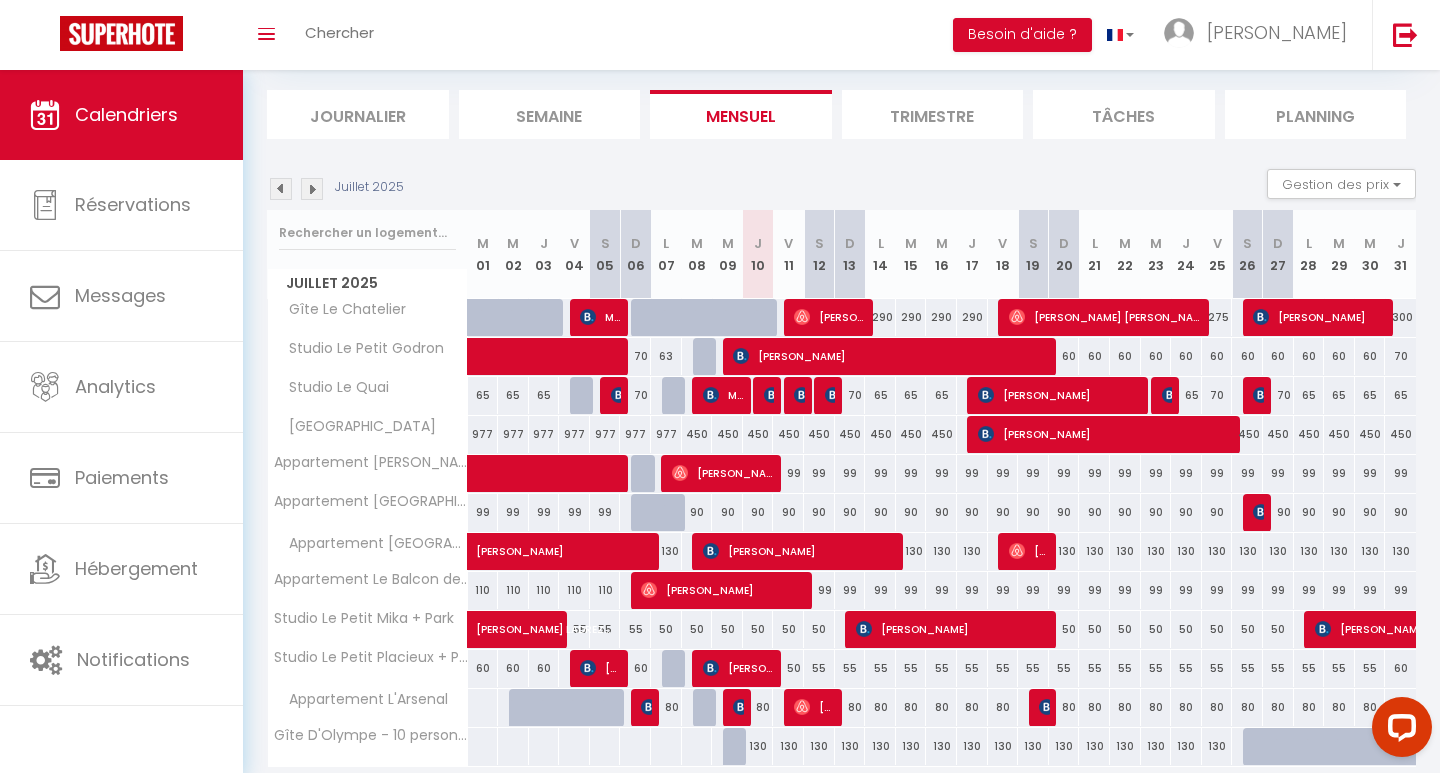 scroll, scrollTop: 118, scrollLeft: 0, axis: vertical 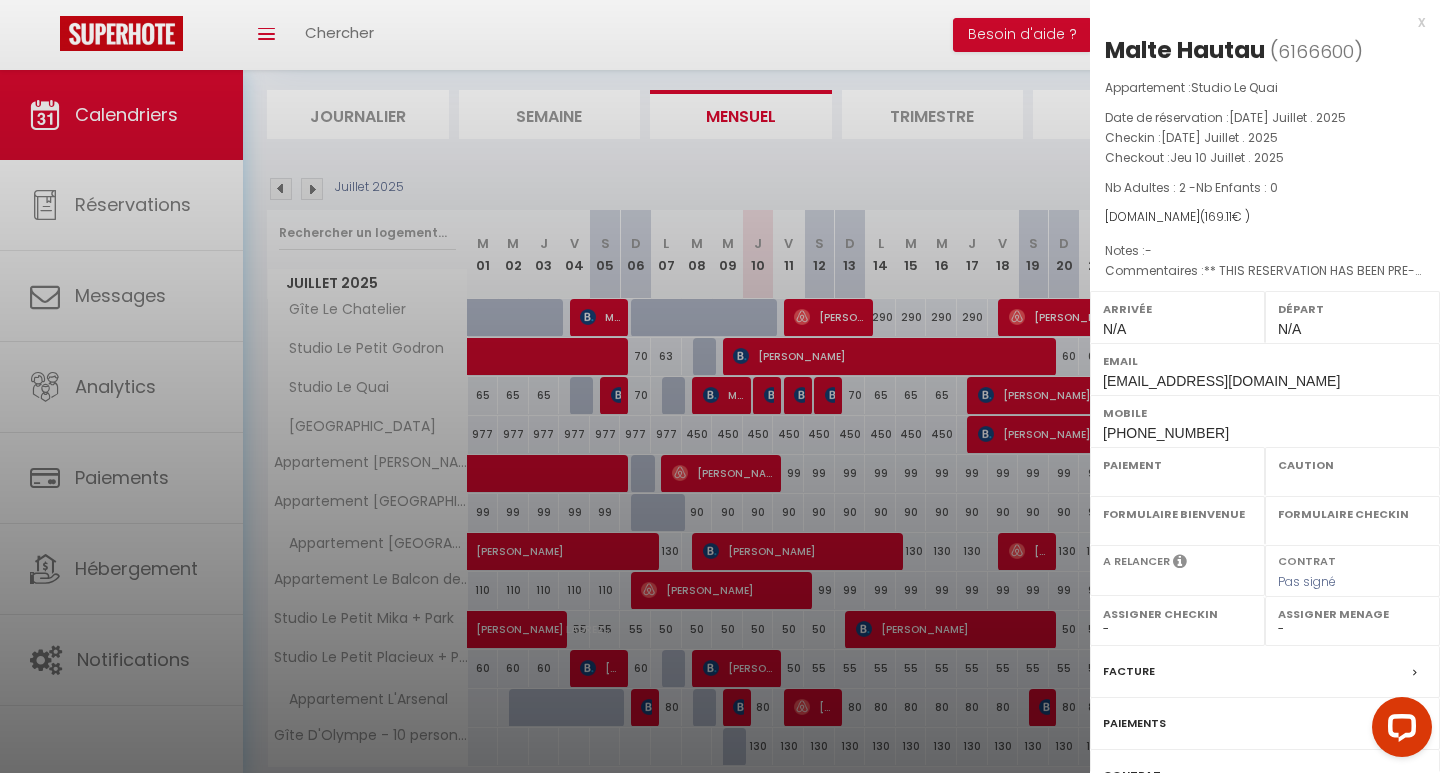 select on "OK" 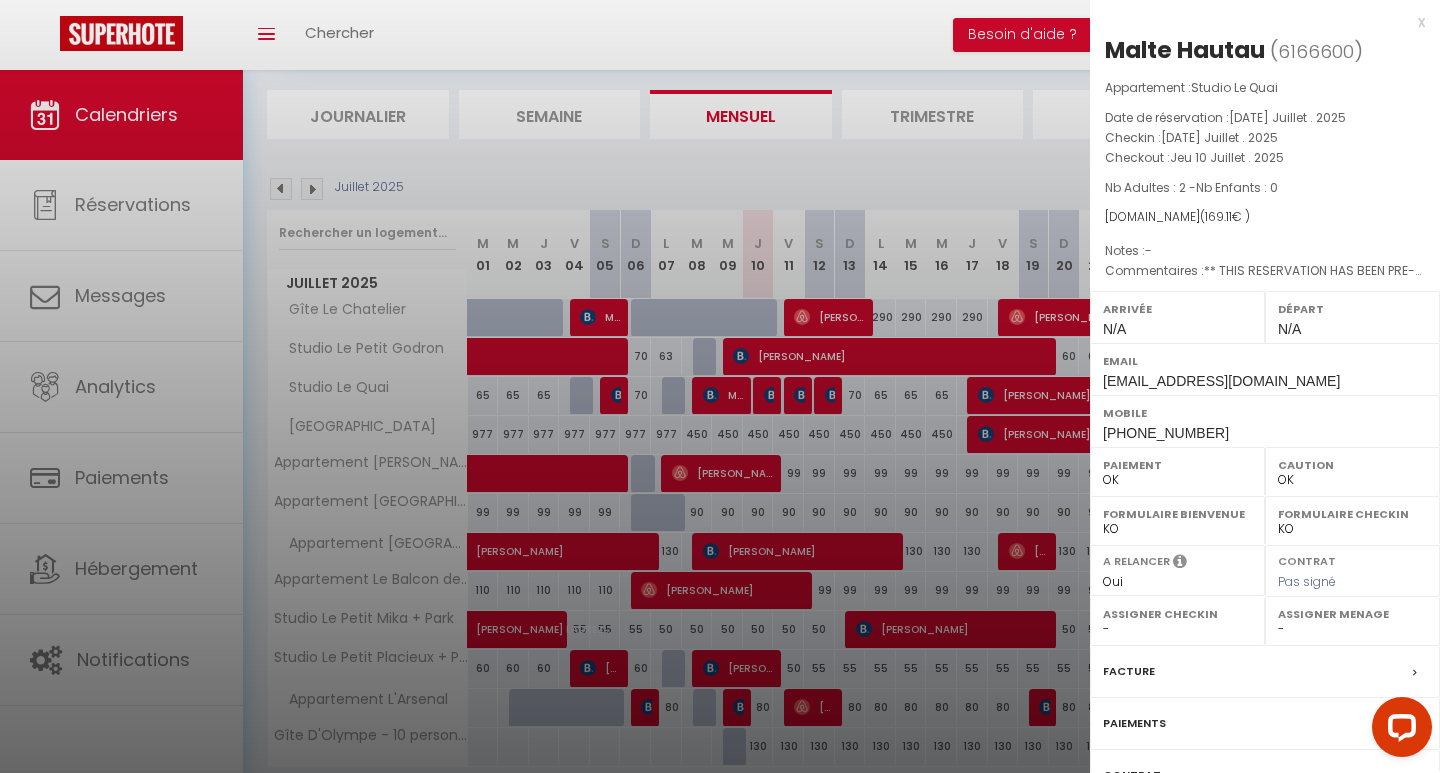click at bounding box center [720, 386] 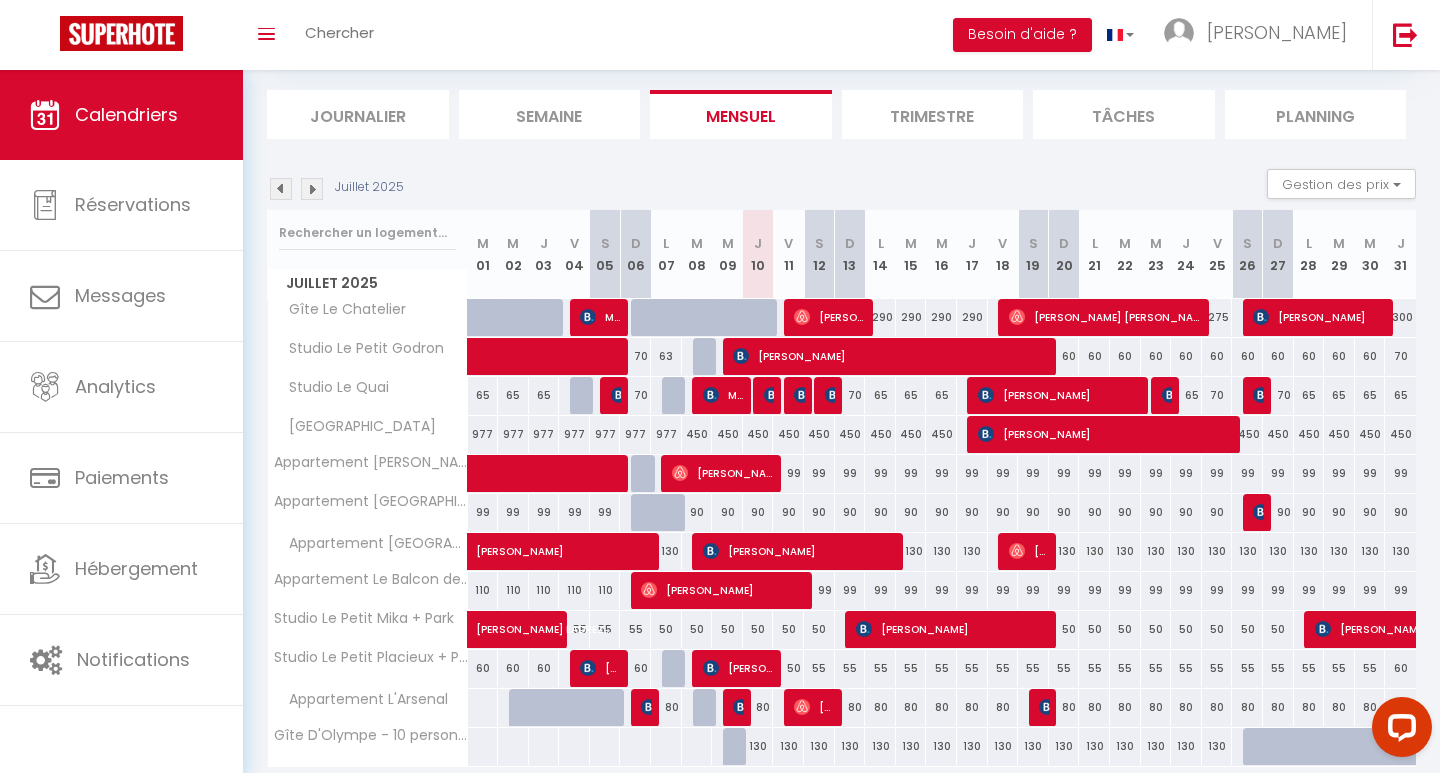 click at bounding box center (772, 395) 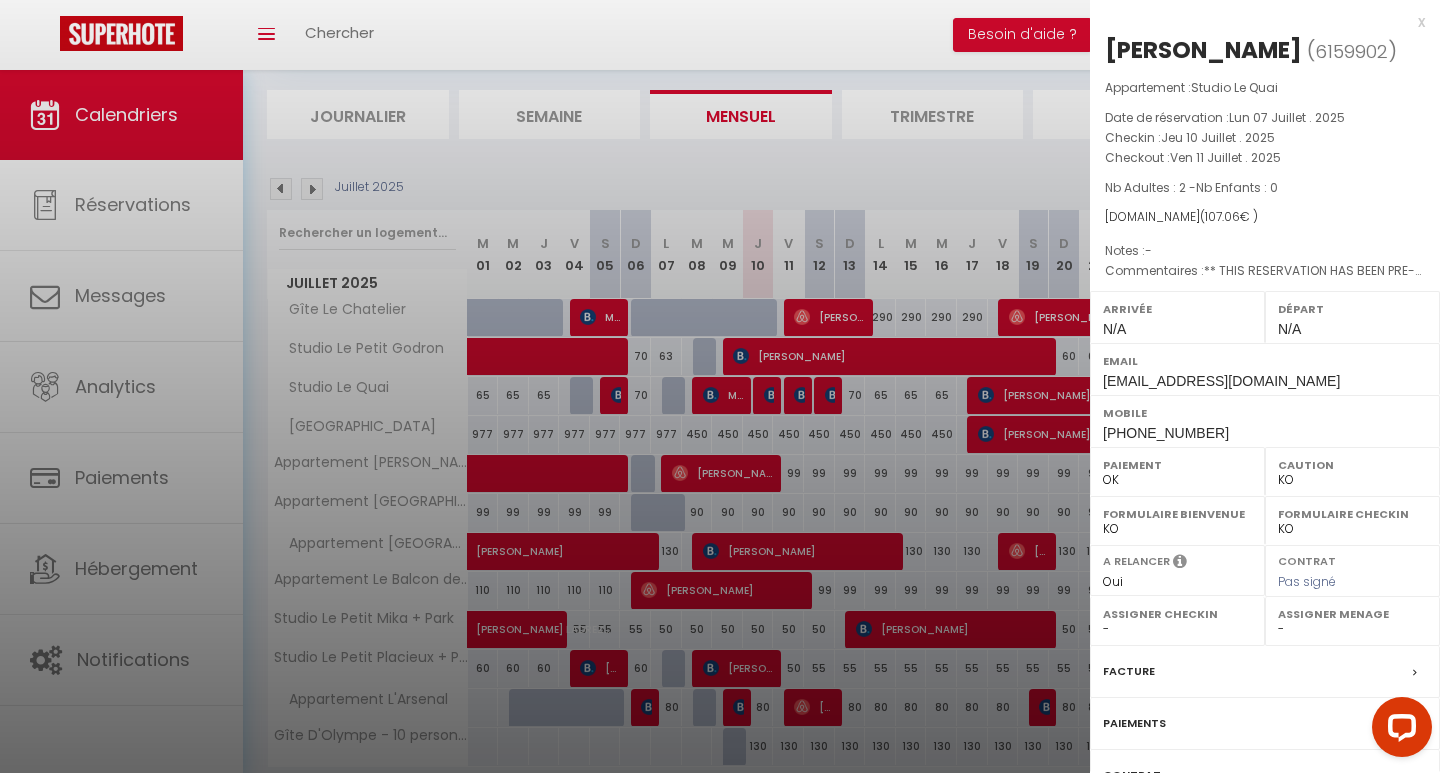 click at bounding box center (720, 386) 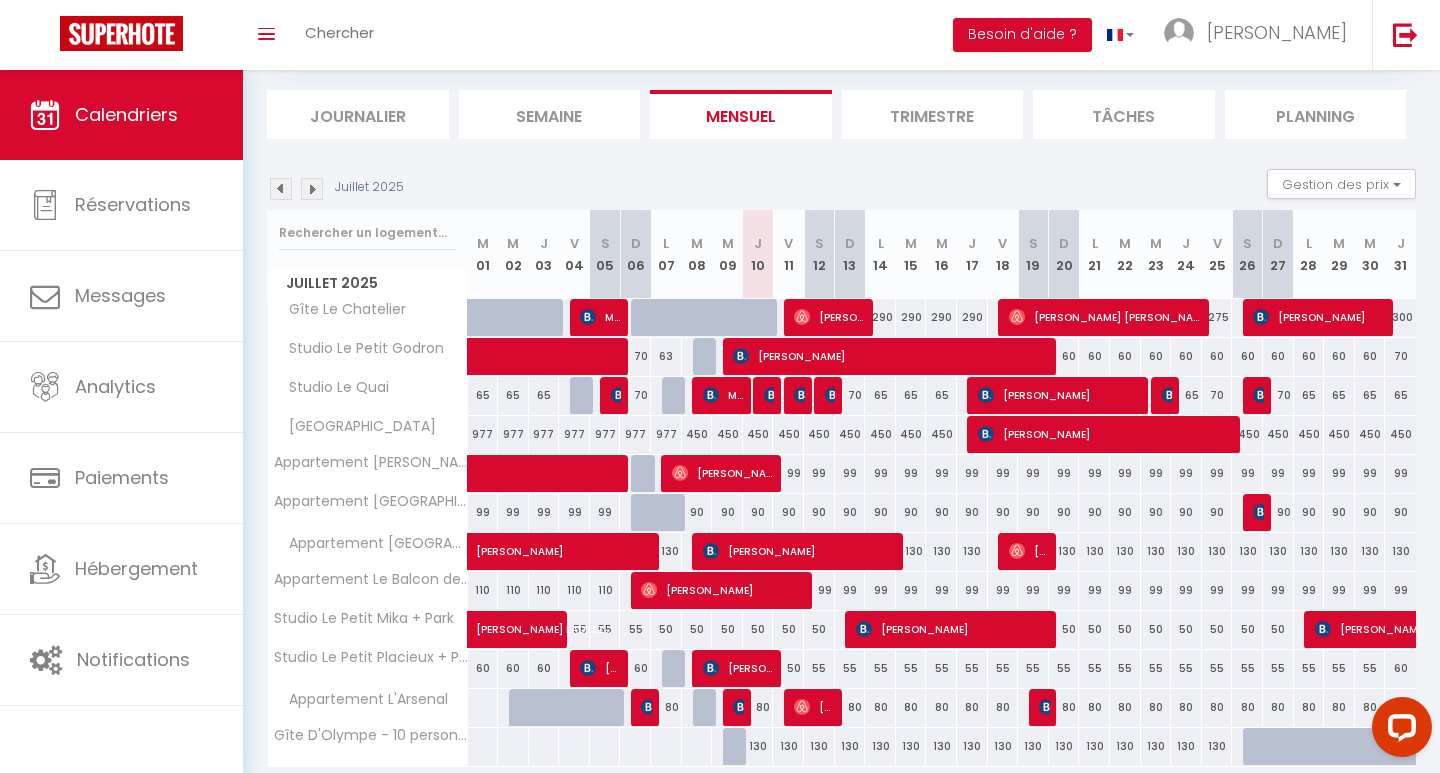 click at bounding box center [802, 395] 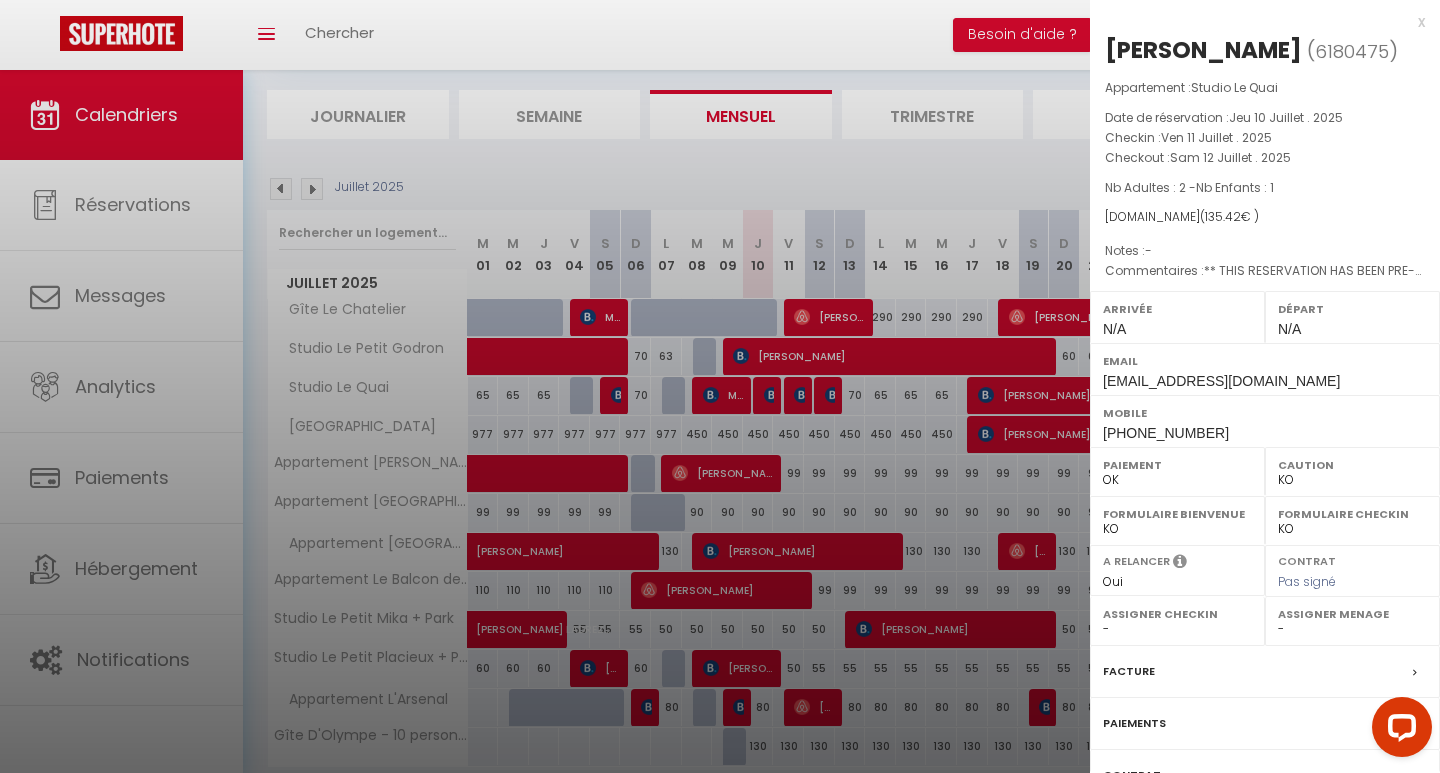 click at bounding box center [720, 386] 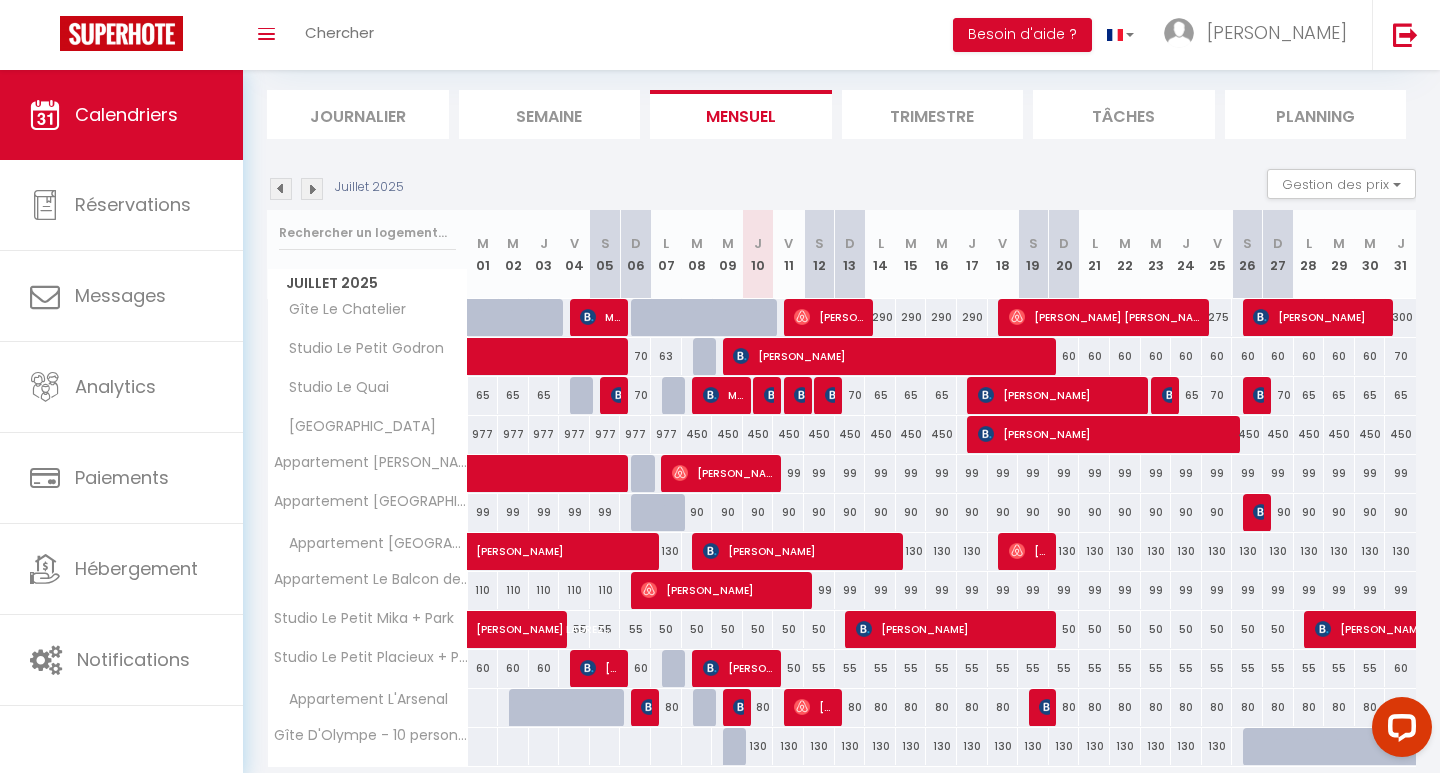 click at bounding box center [833, 395] 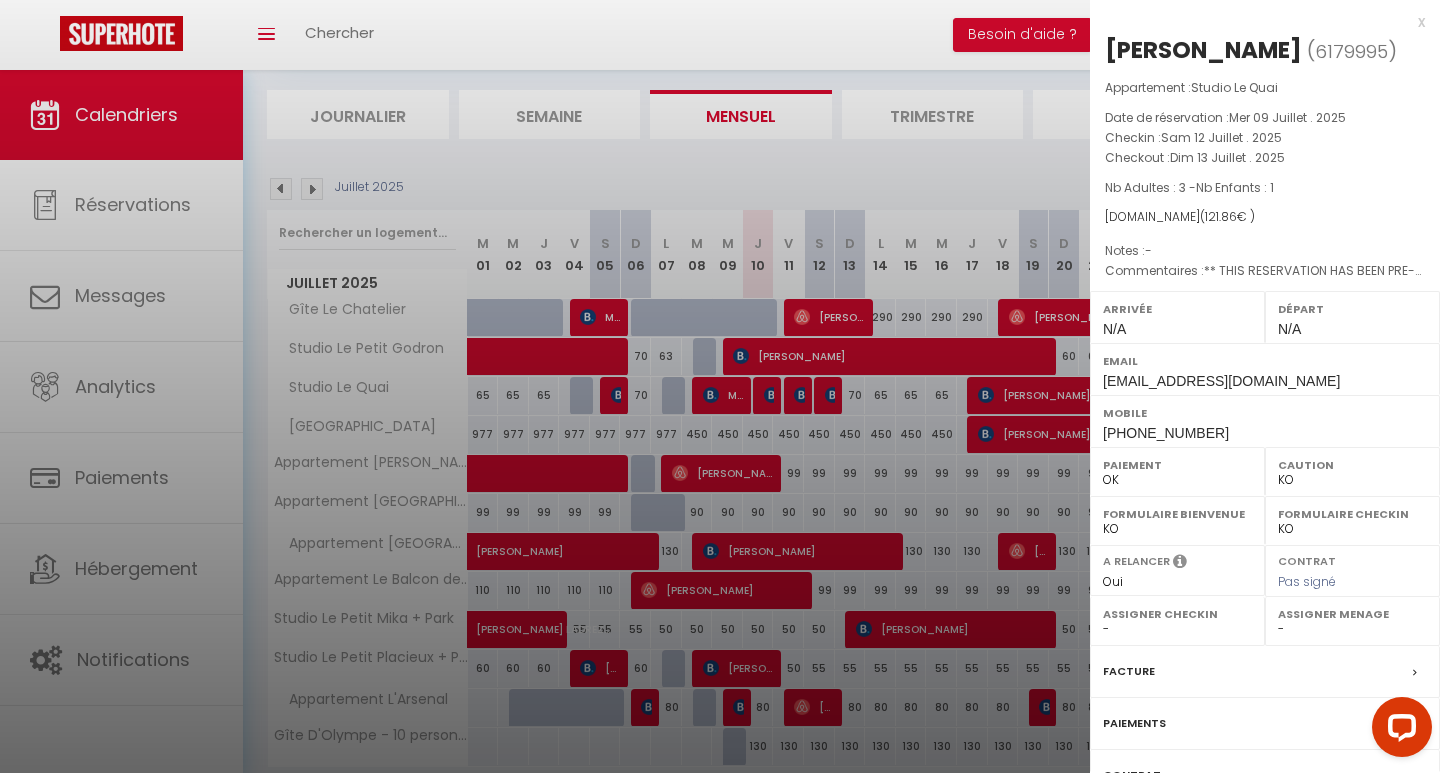 click at bounding box center (720, 386) 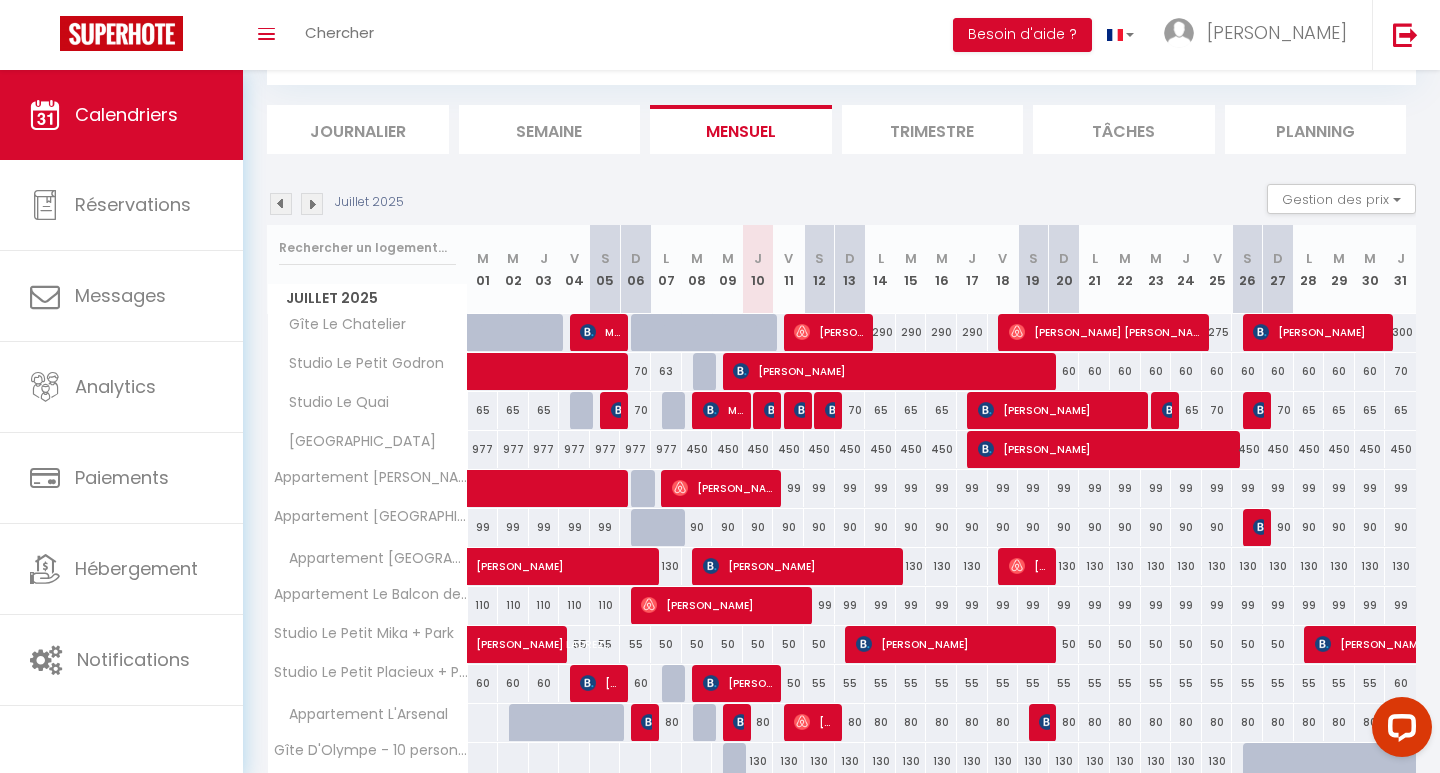 scroll, scrollTop: 101, scrollLeft: 0, axis: vertical 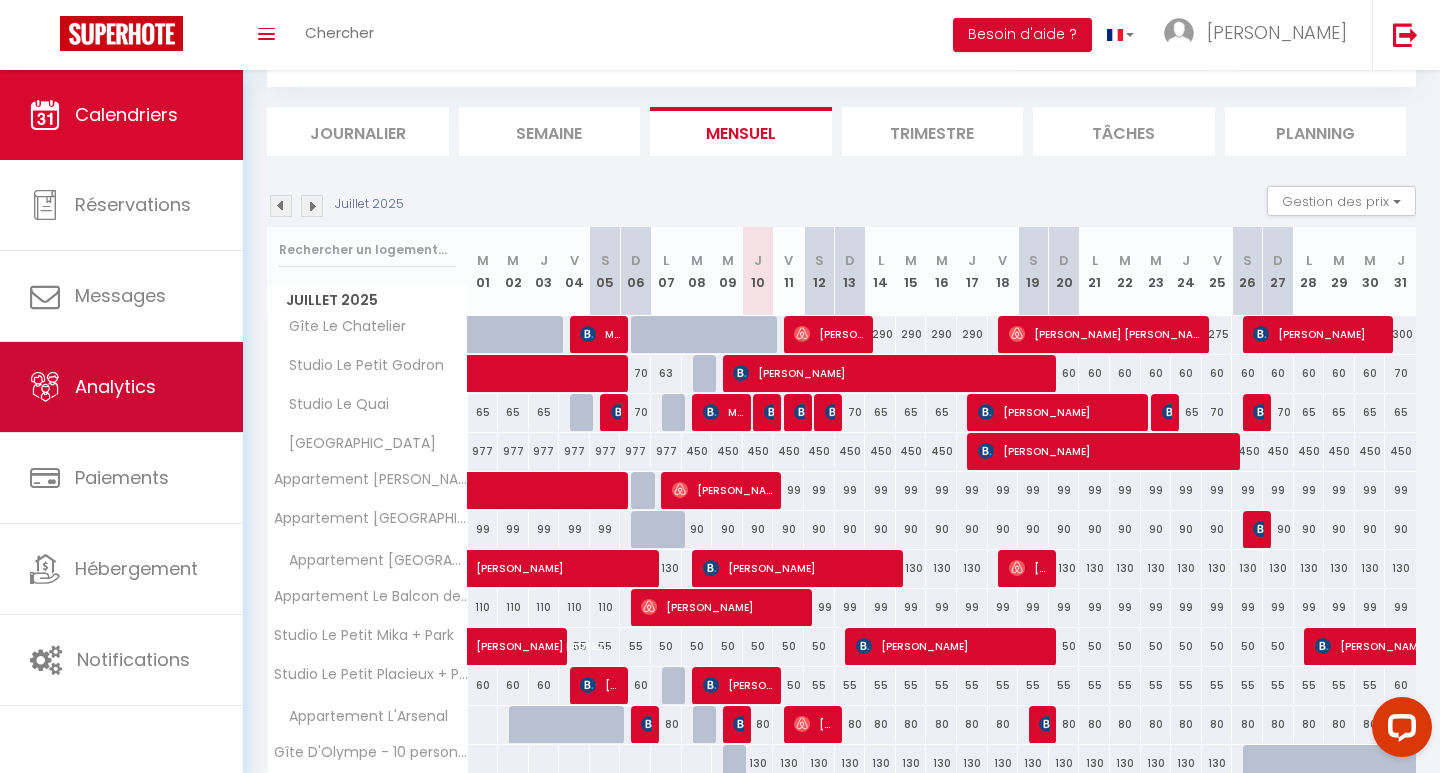 click on "Analytics" at bounding box center (121, 387) 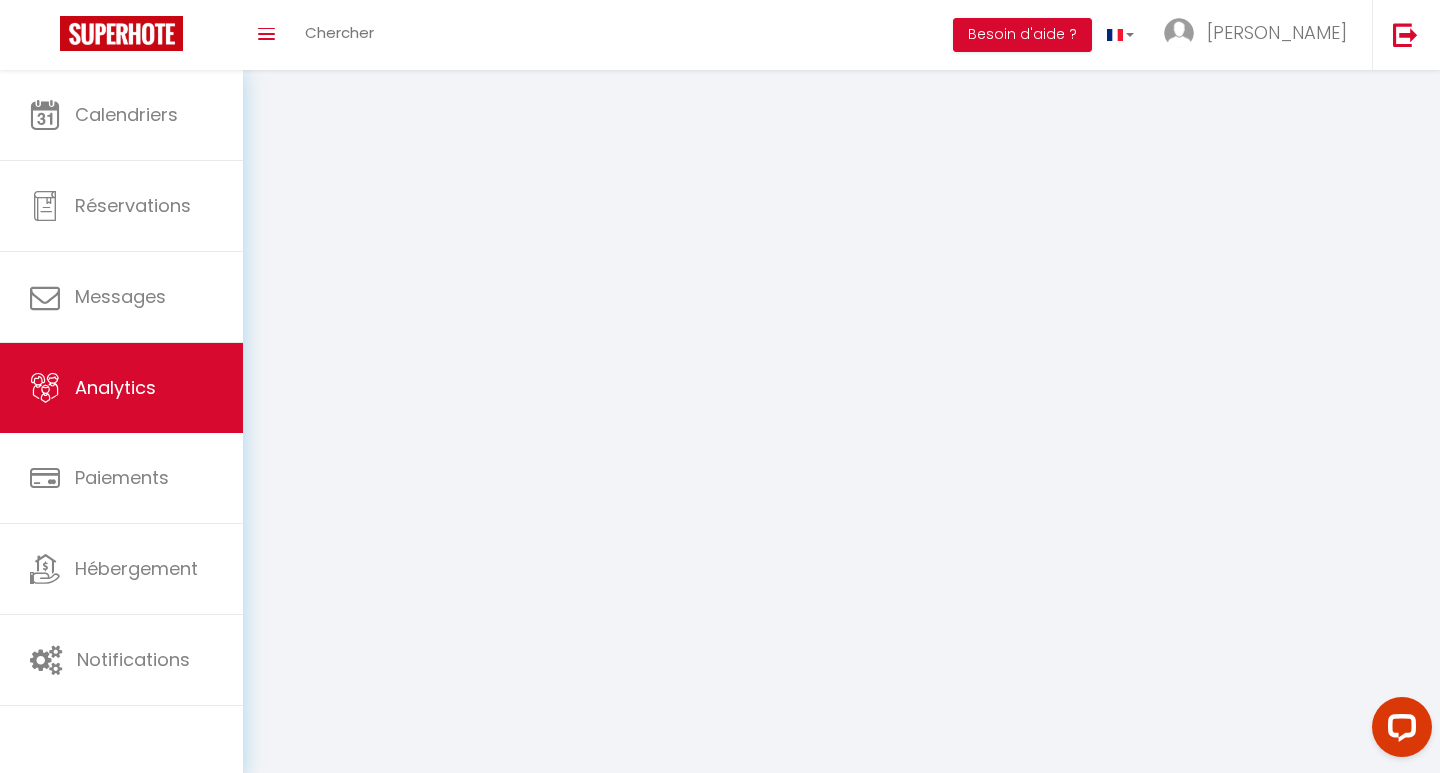 select on "2025" 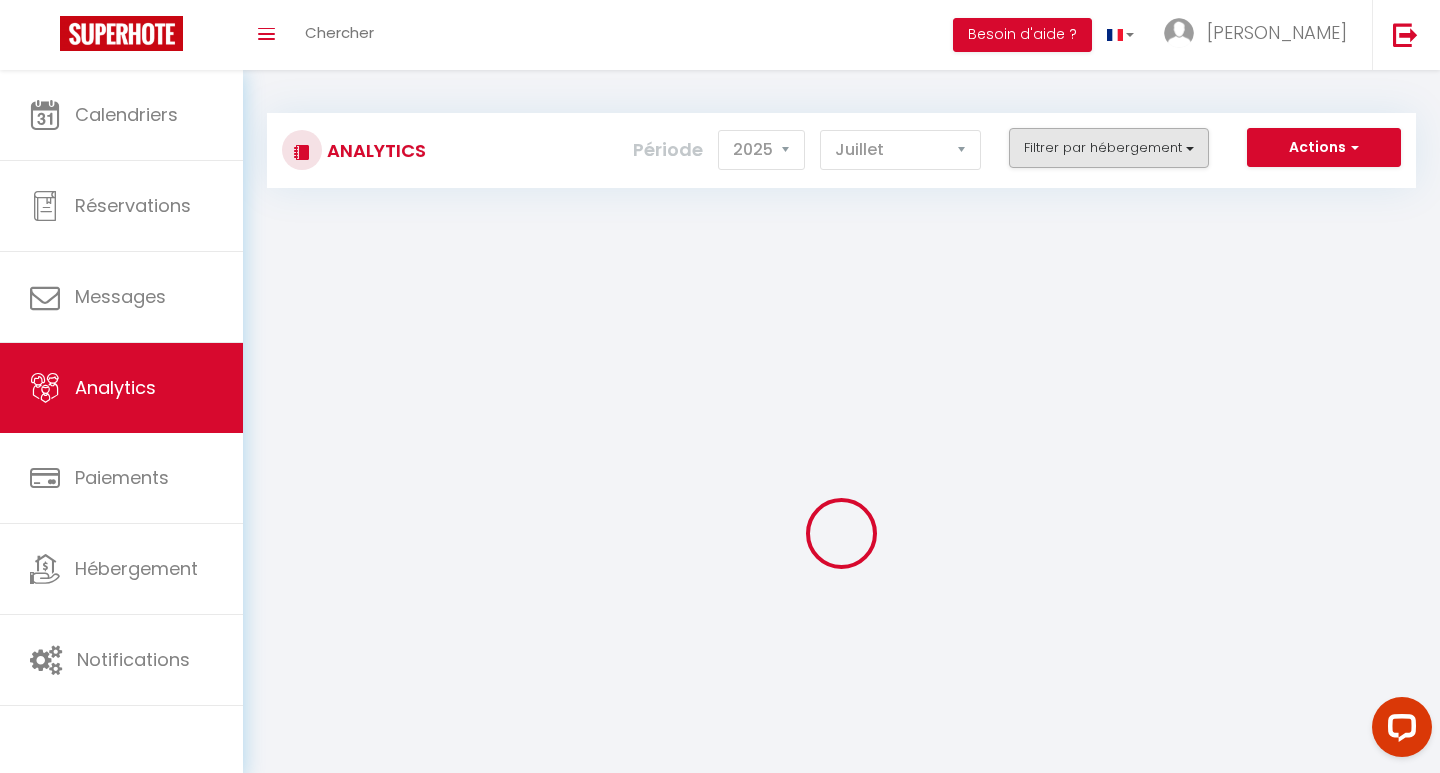 click on "Filtrer par hébergement" at bounding box center (1109, 148) 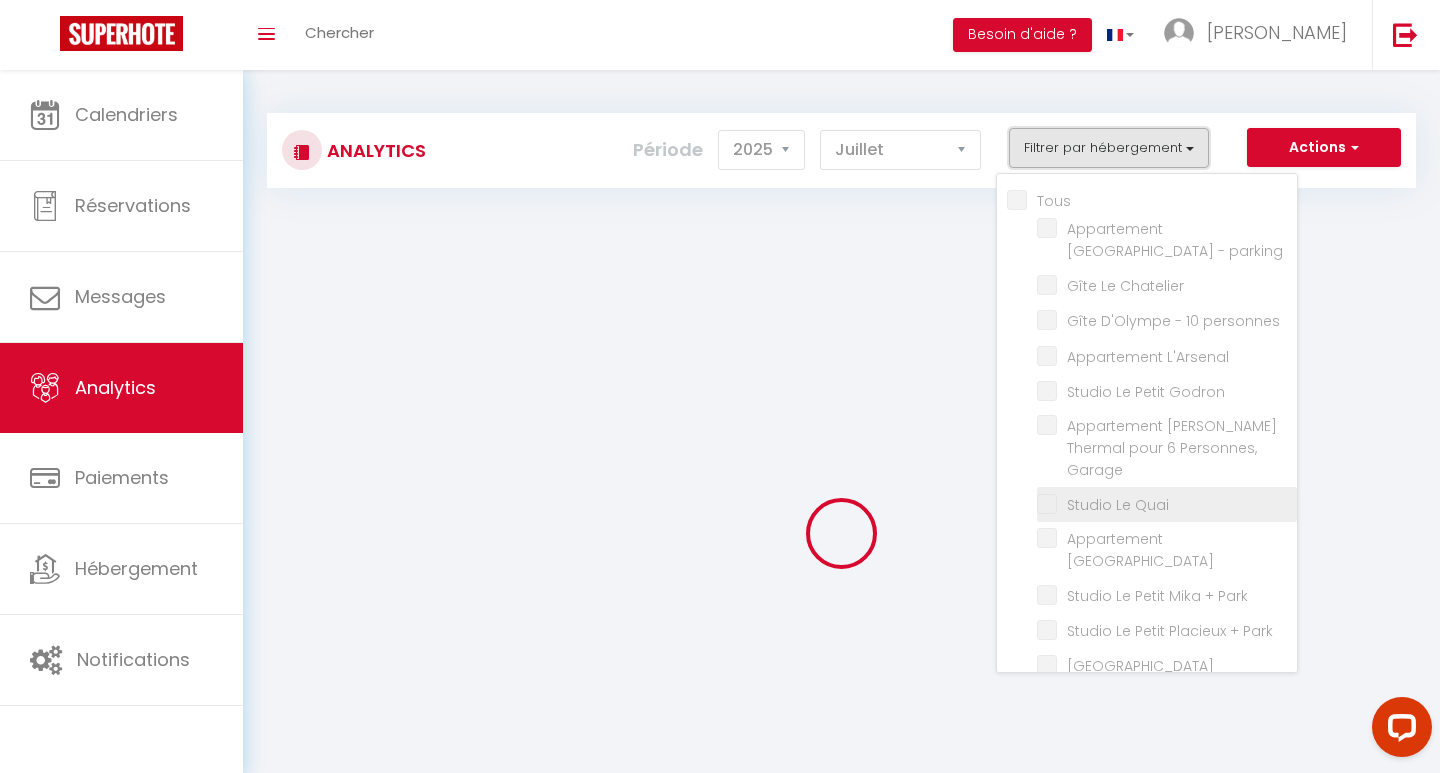 checkbox on "false" 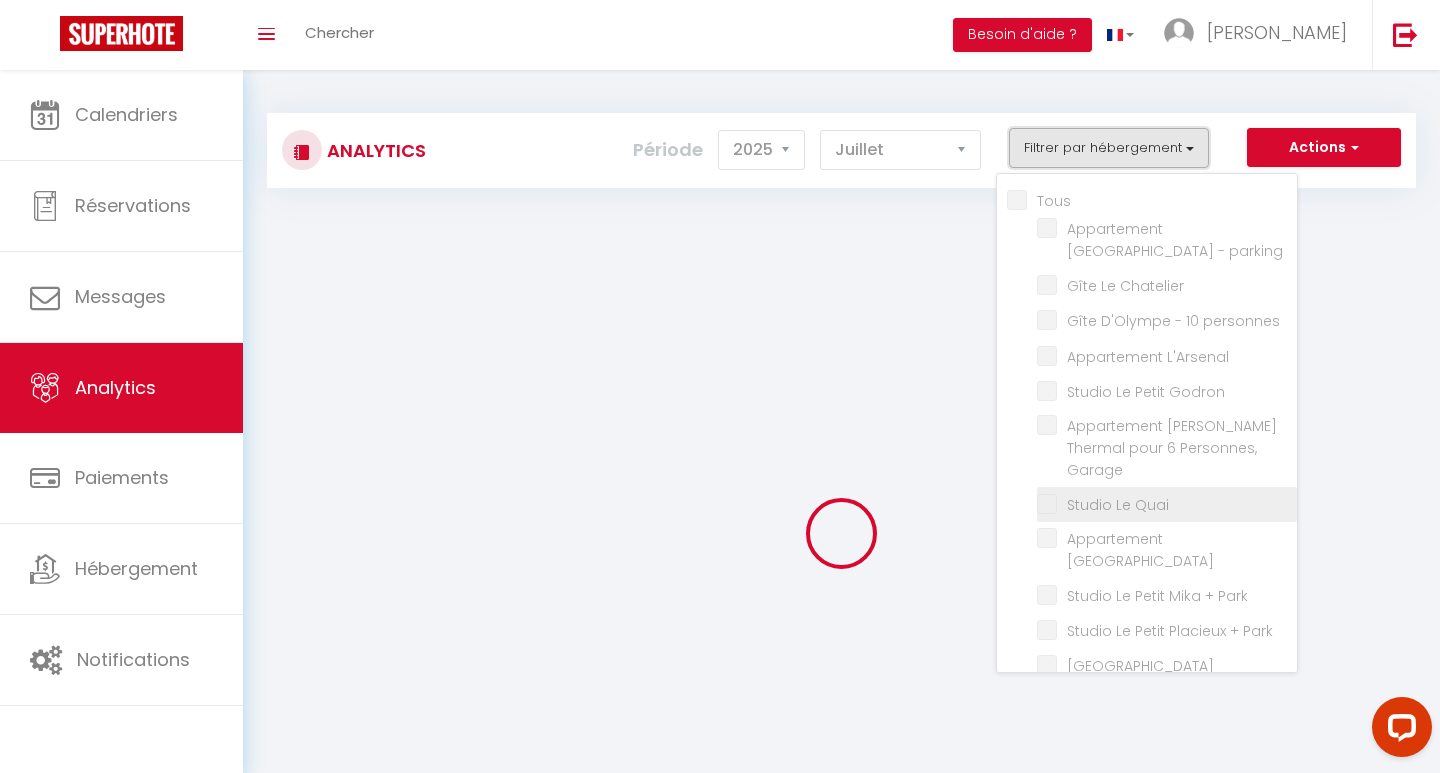 checkbox on "false" 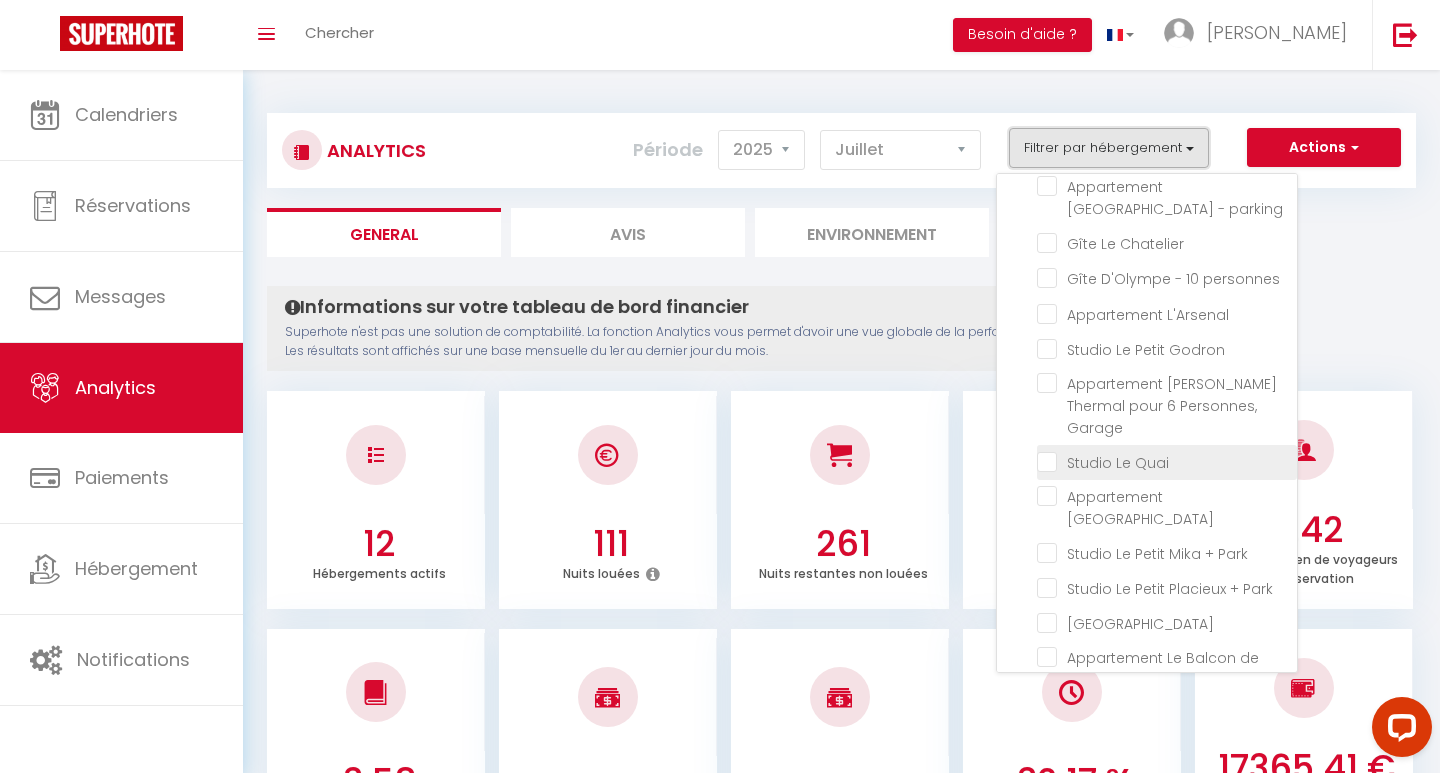 scroll, scrollTop: 40, scrollLeft: 0, axis: vertical 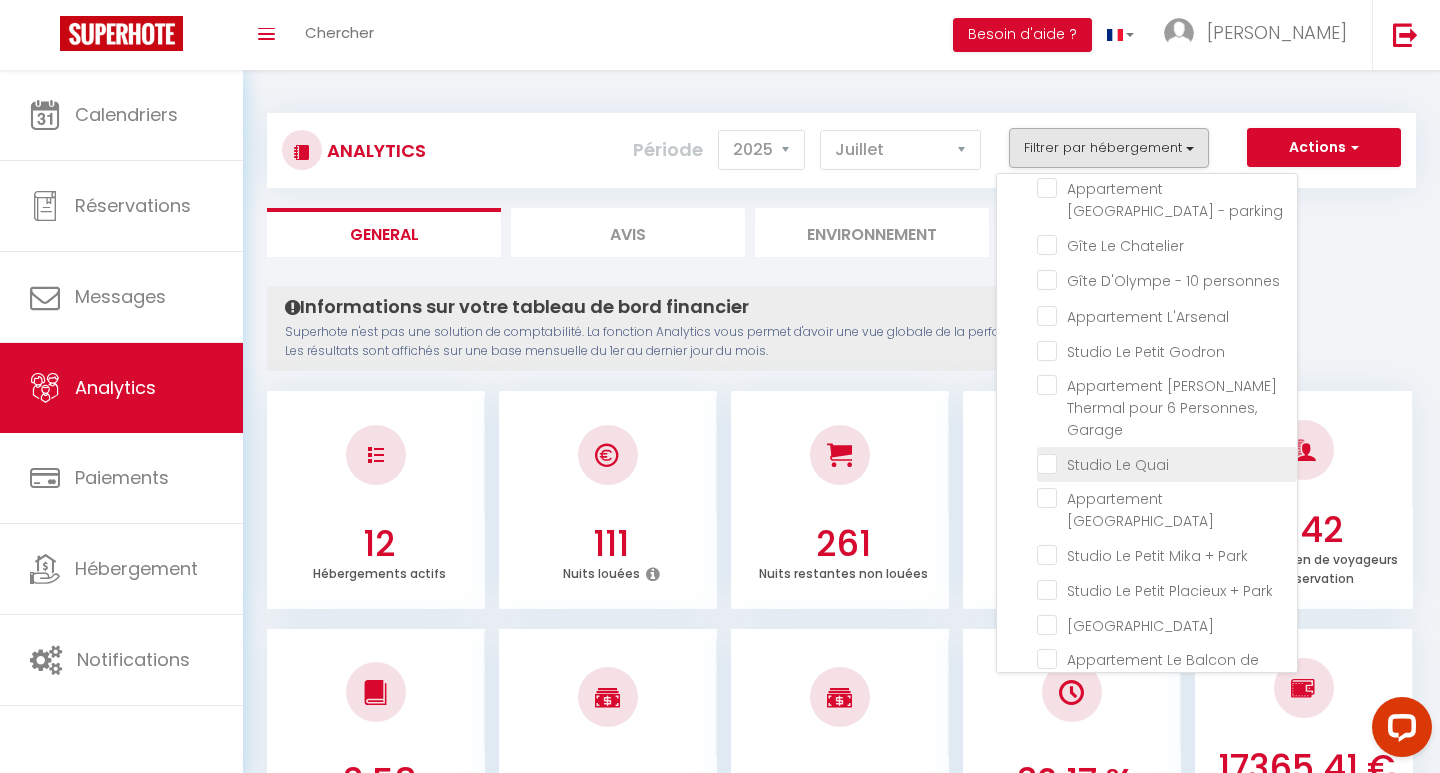 click at bounding box center (1167, 463) 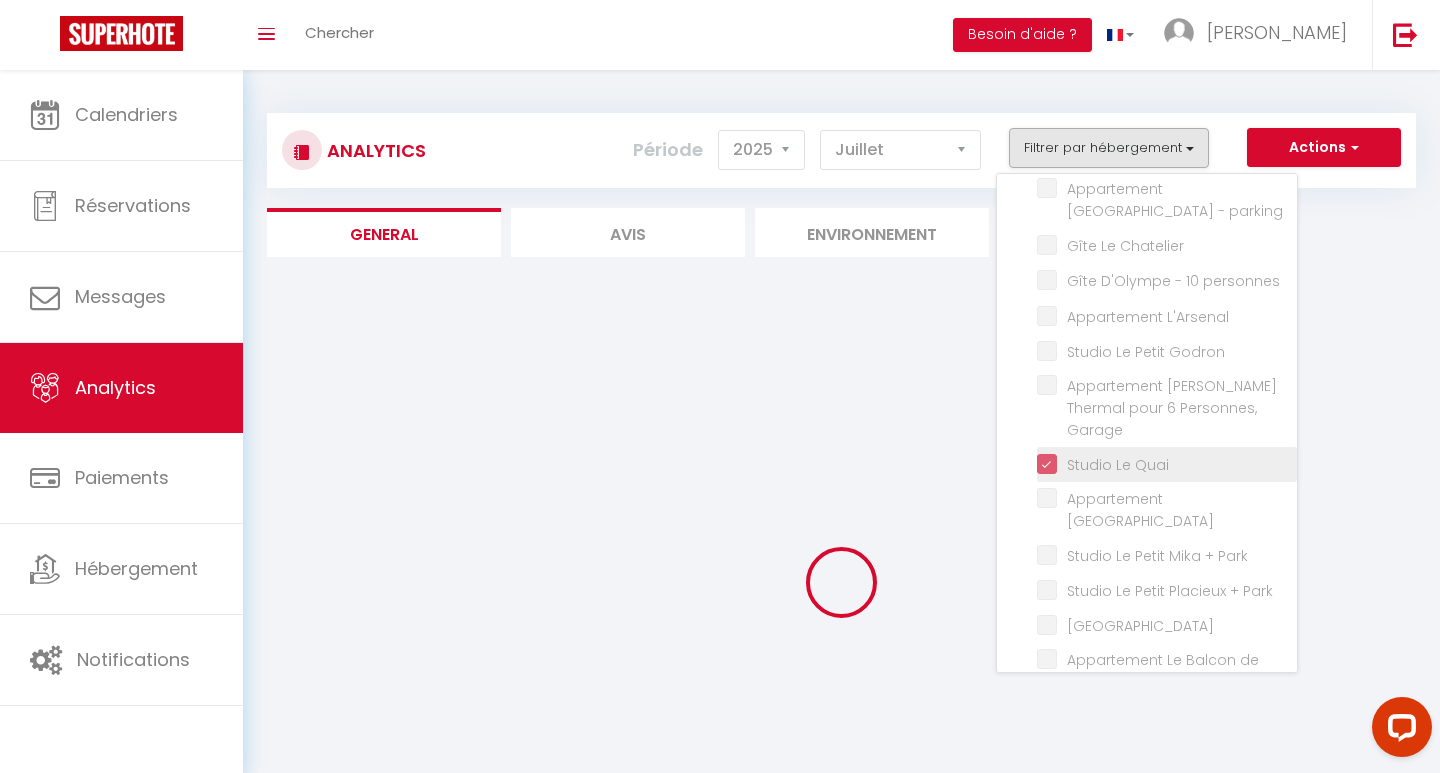checkbox on "false" 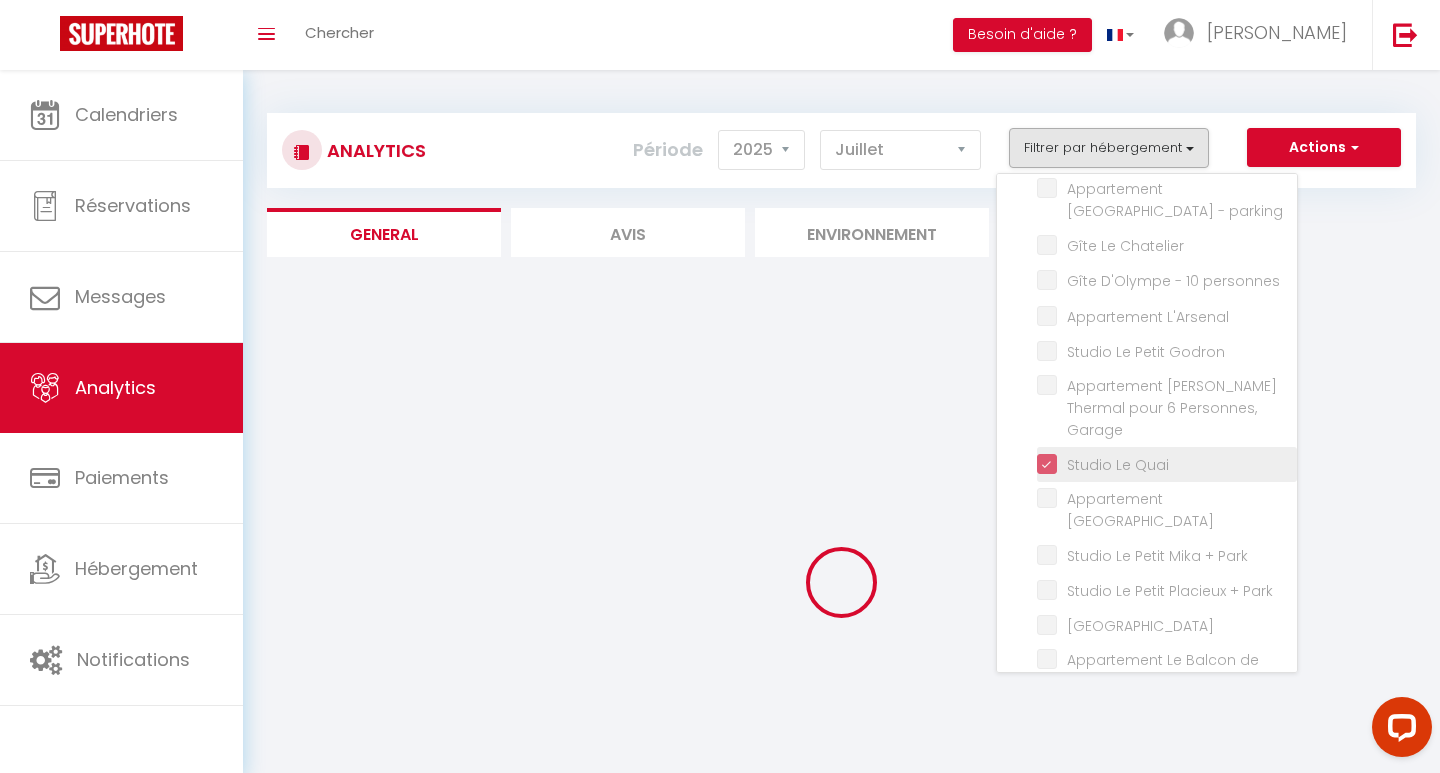 checkbox on "false" 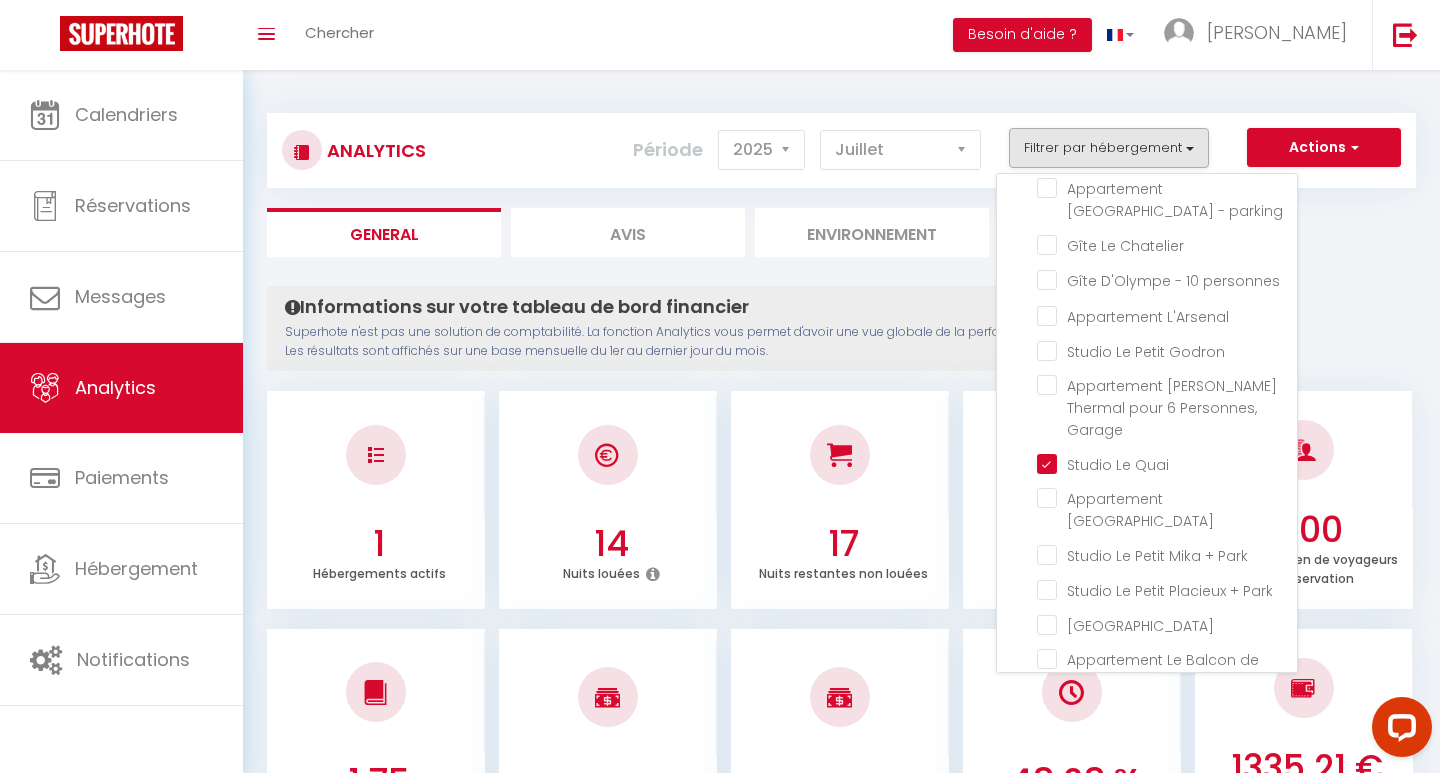 checkbox on "false" 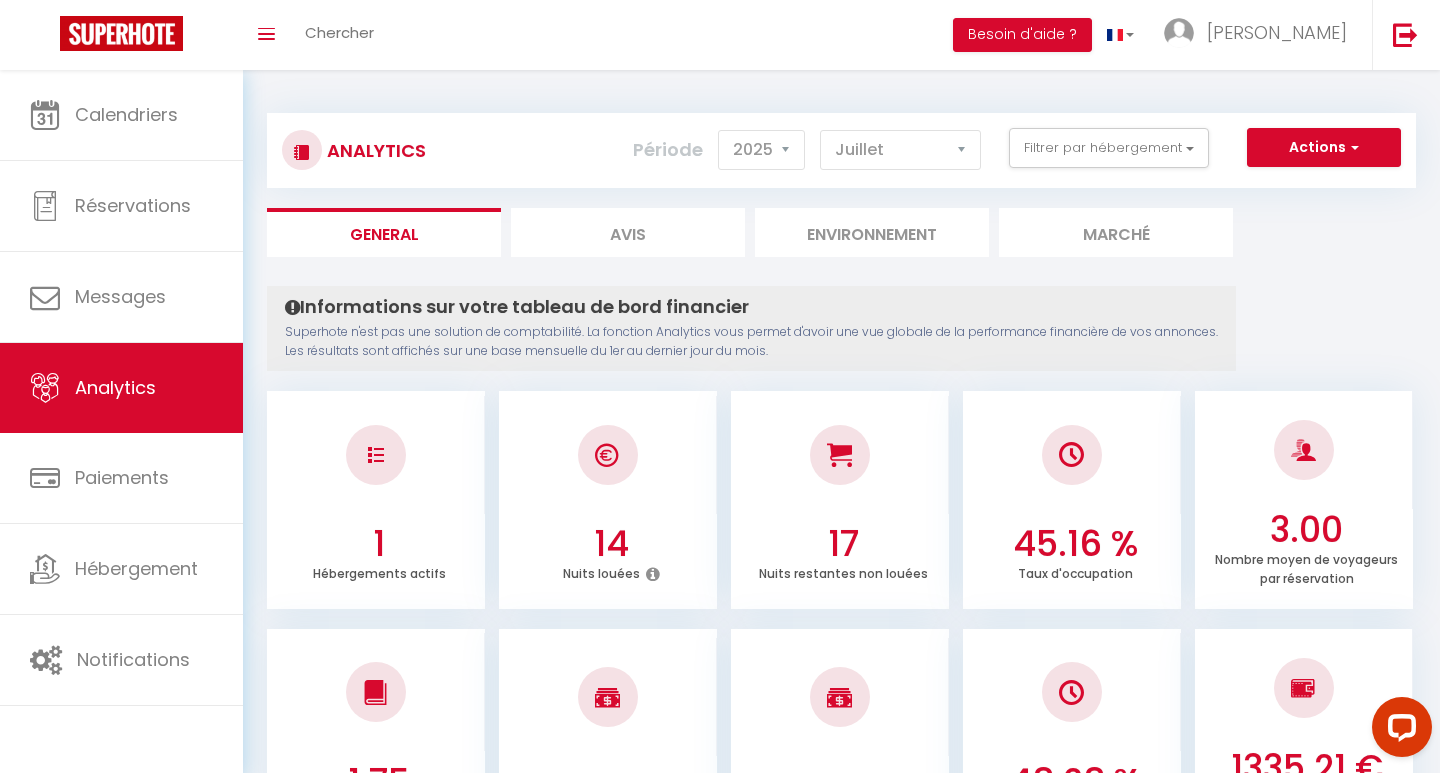 scroll, scrollTop: 0, scrollLeft: 0, axis: both 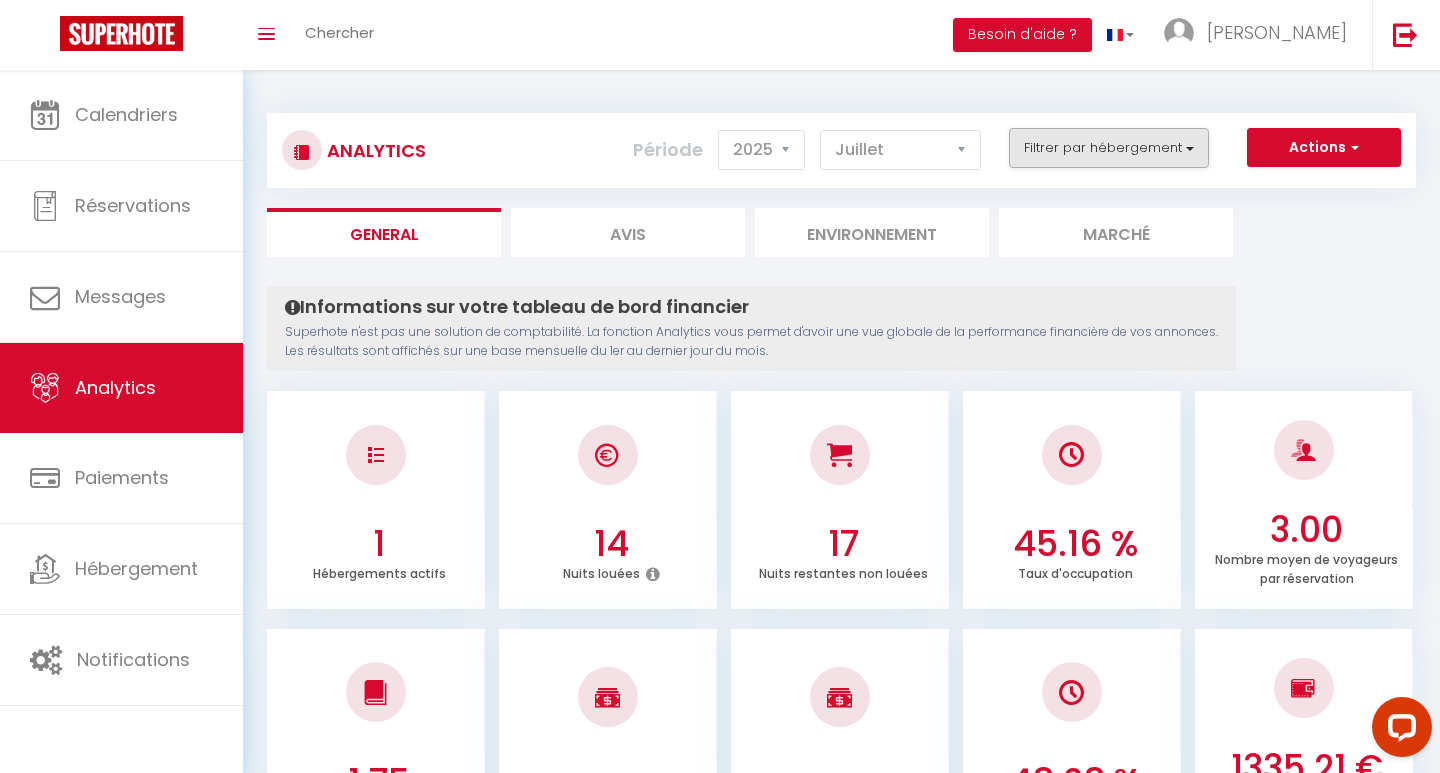 click on "Filtrer par hébergement" at bounding box center (1109, 148) 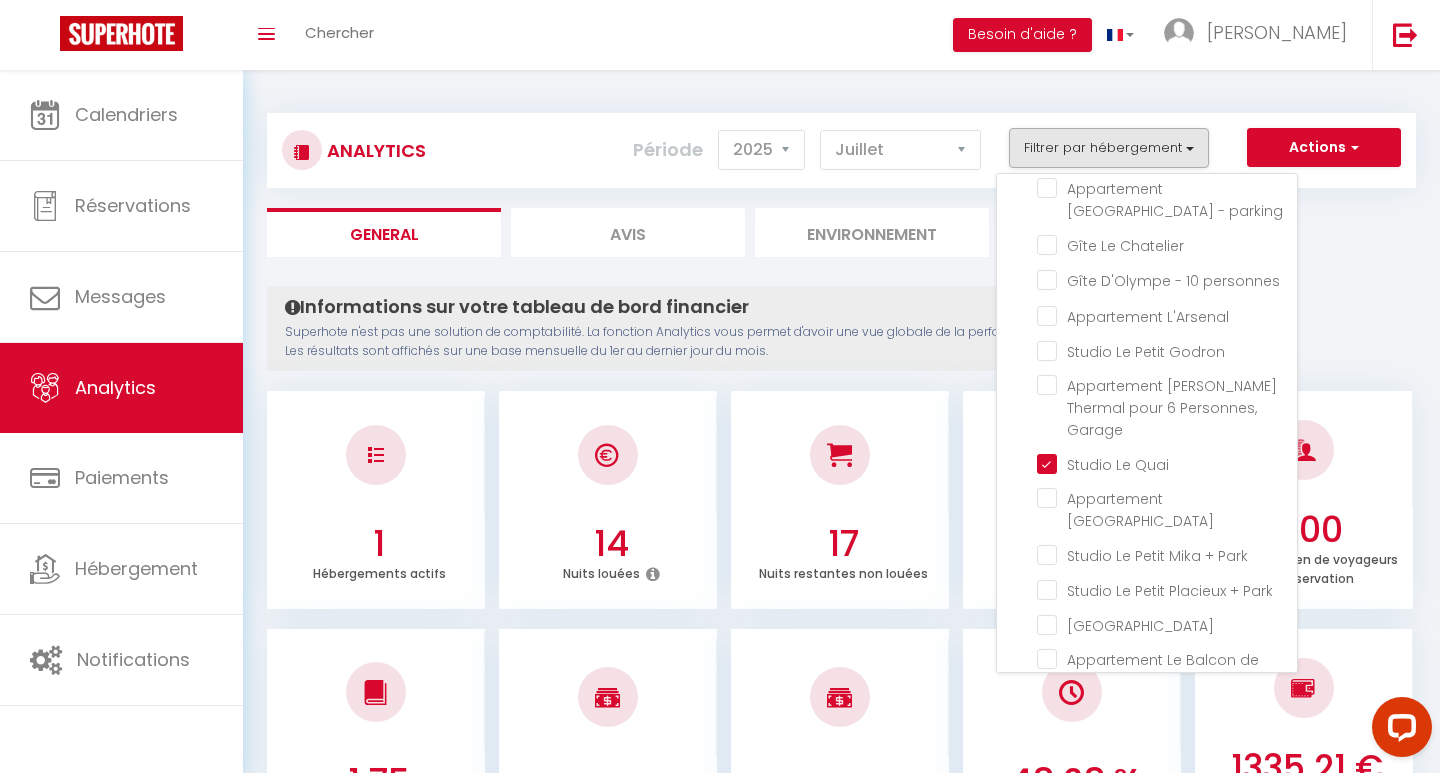 click on "Filtrer par hébergement" at bounding box center (1109, 148) 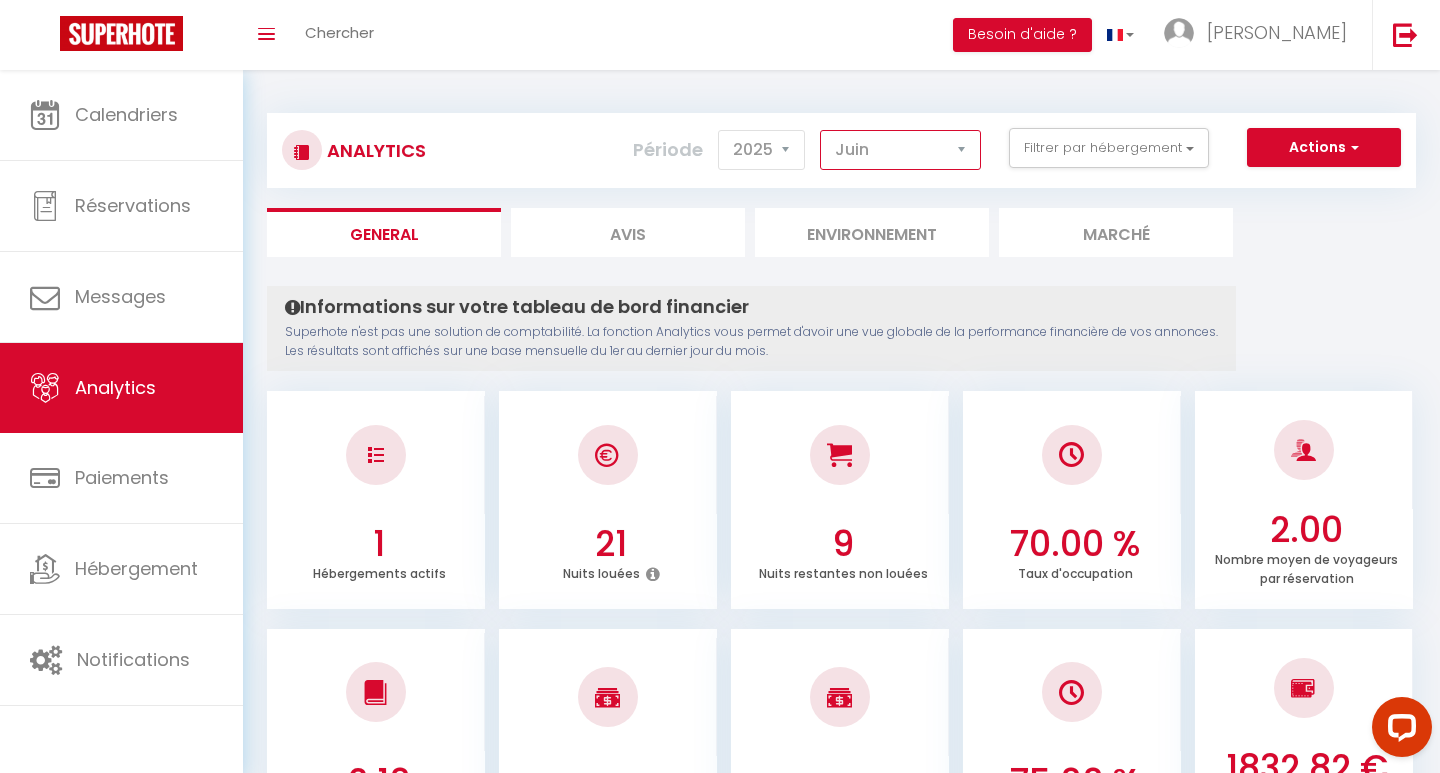 scroll, scrollTop: -3, scrollLeft: 0, axis: vertical 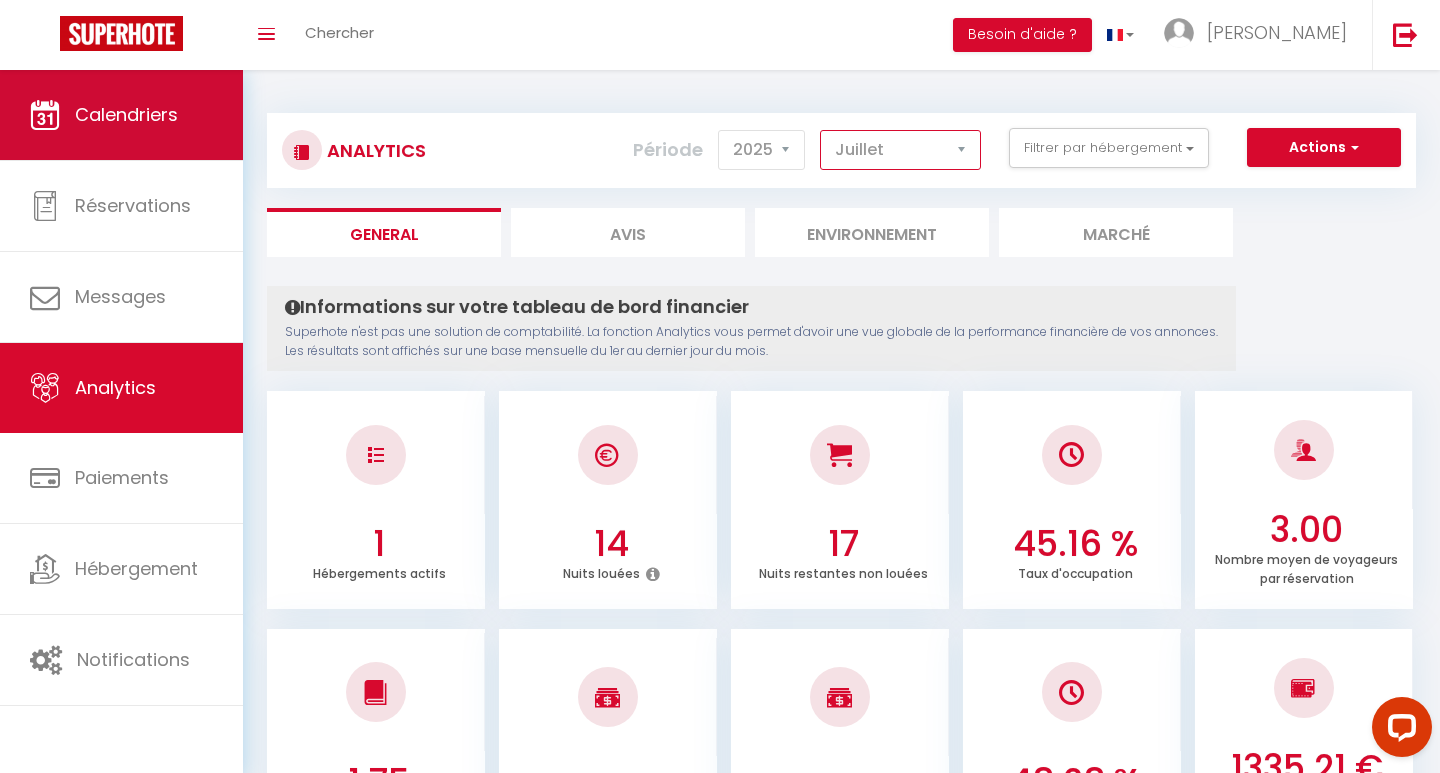 click on "Calendriers" at bounding box center (126, 114) 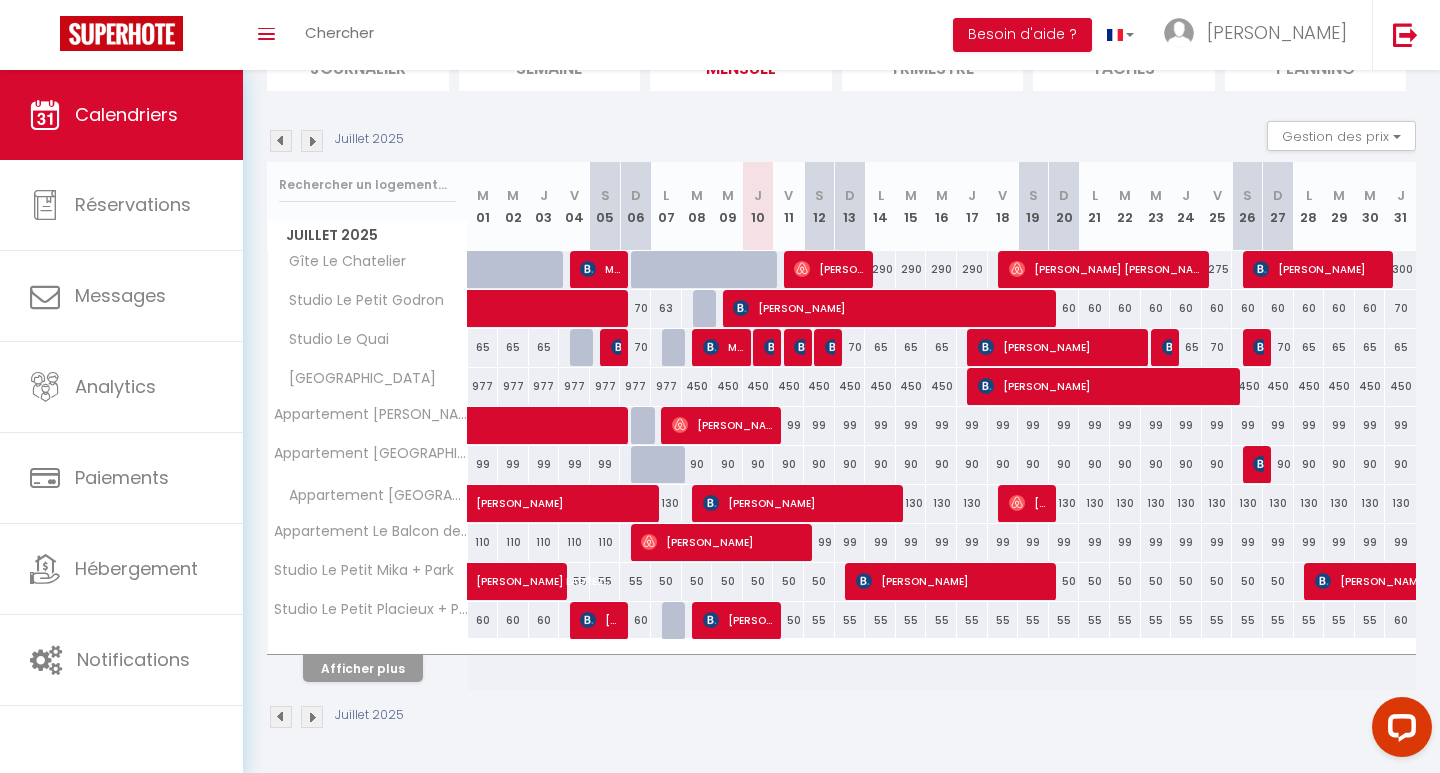 scroll, scrollTop: 164, scrollLeft: 0, axis: vertical 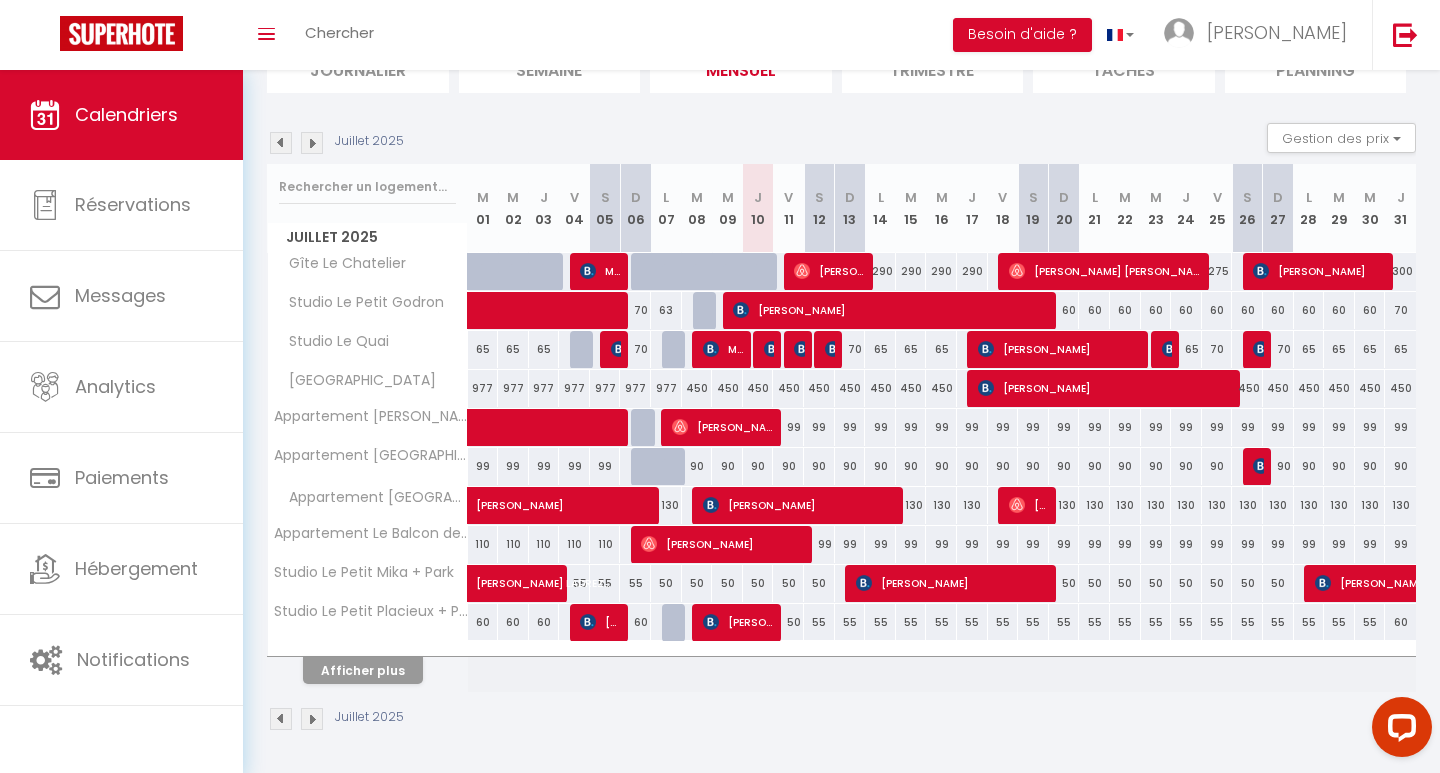 click on "Afficher plus" at bounding box center [363, 670] 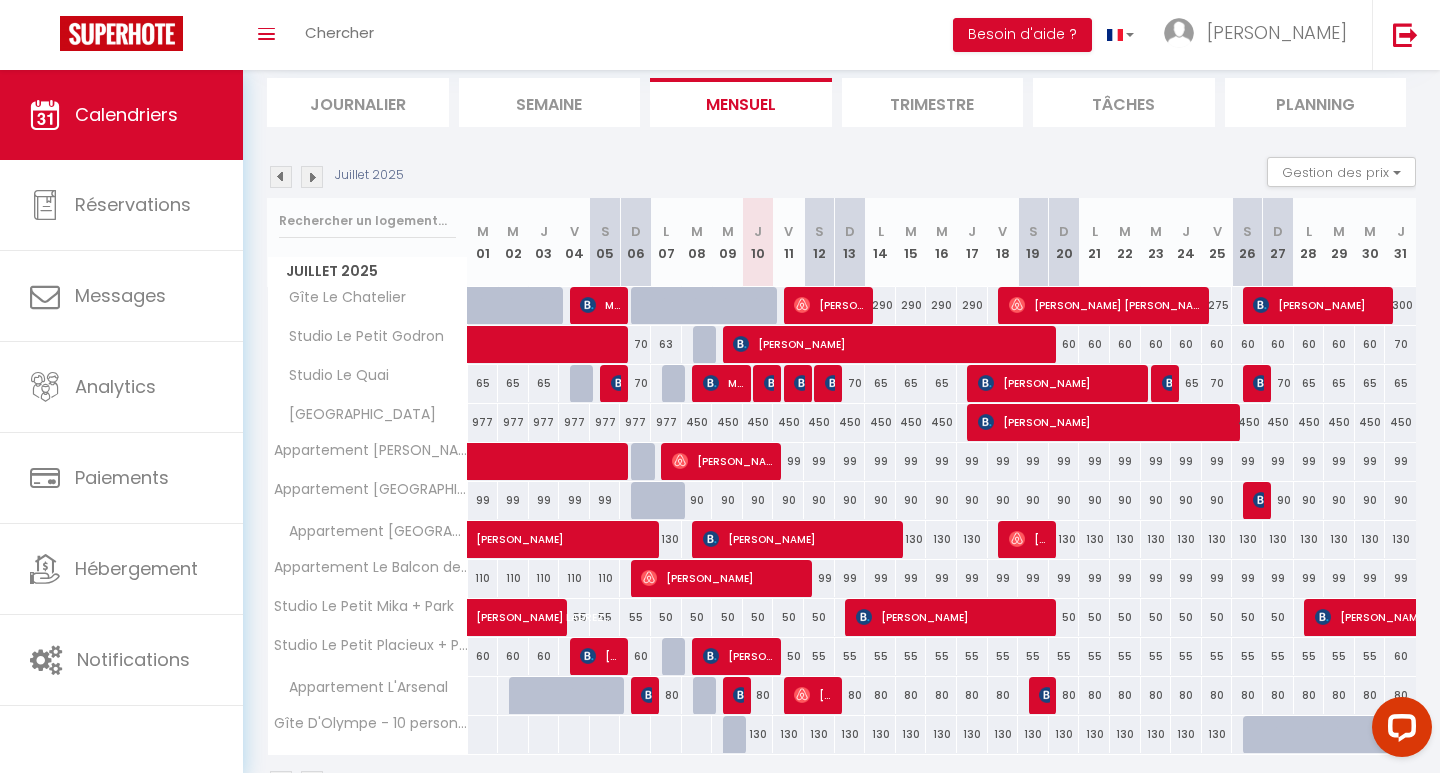 scroll, scrollTop: 130, scrollLeft: 0, axis: vertical 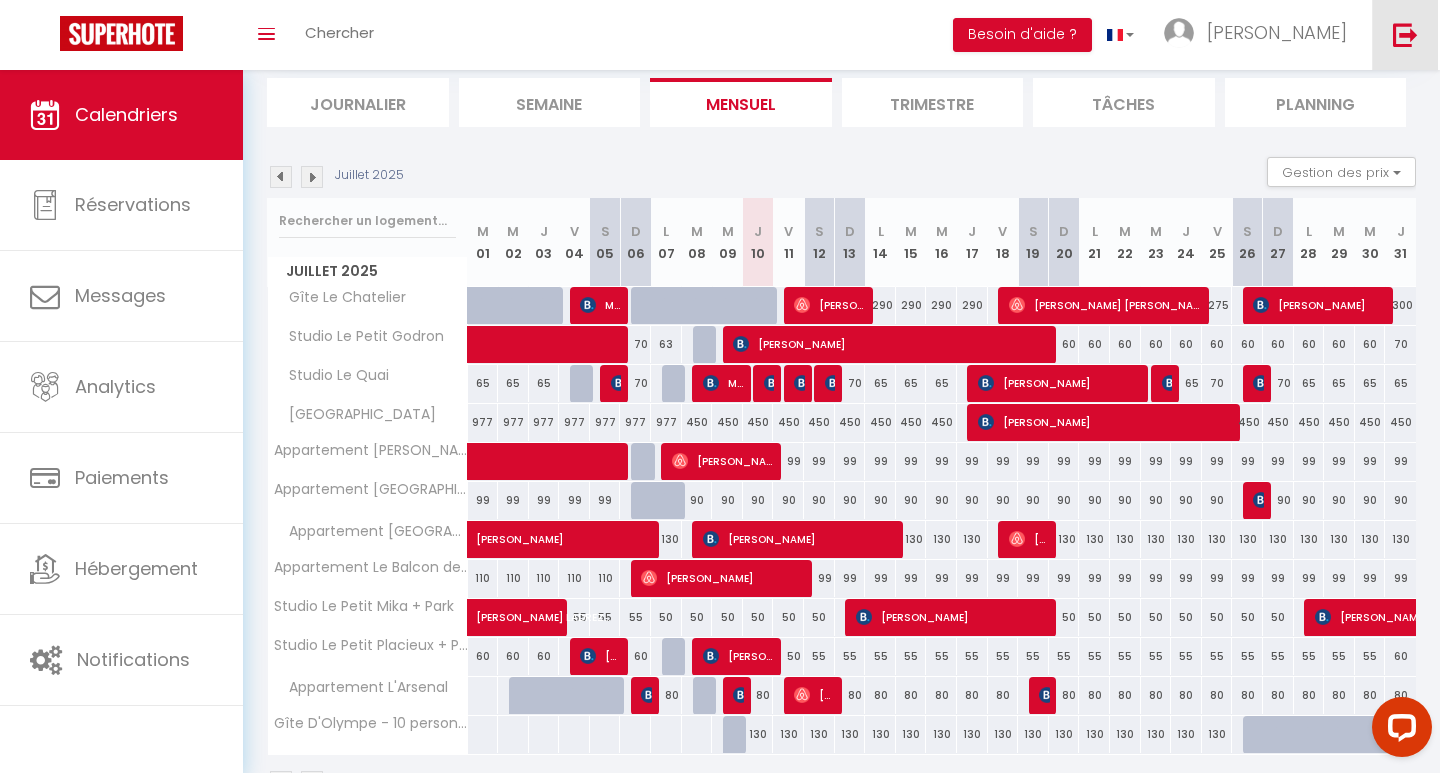 click at bounding box center [1405, 35] 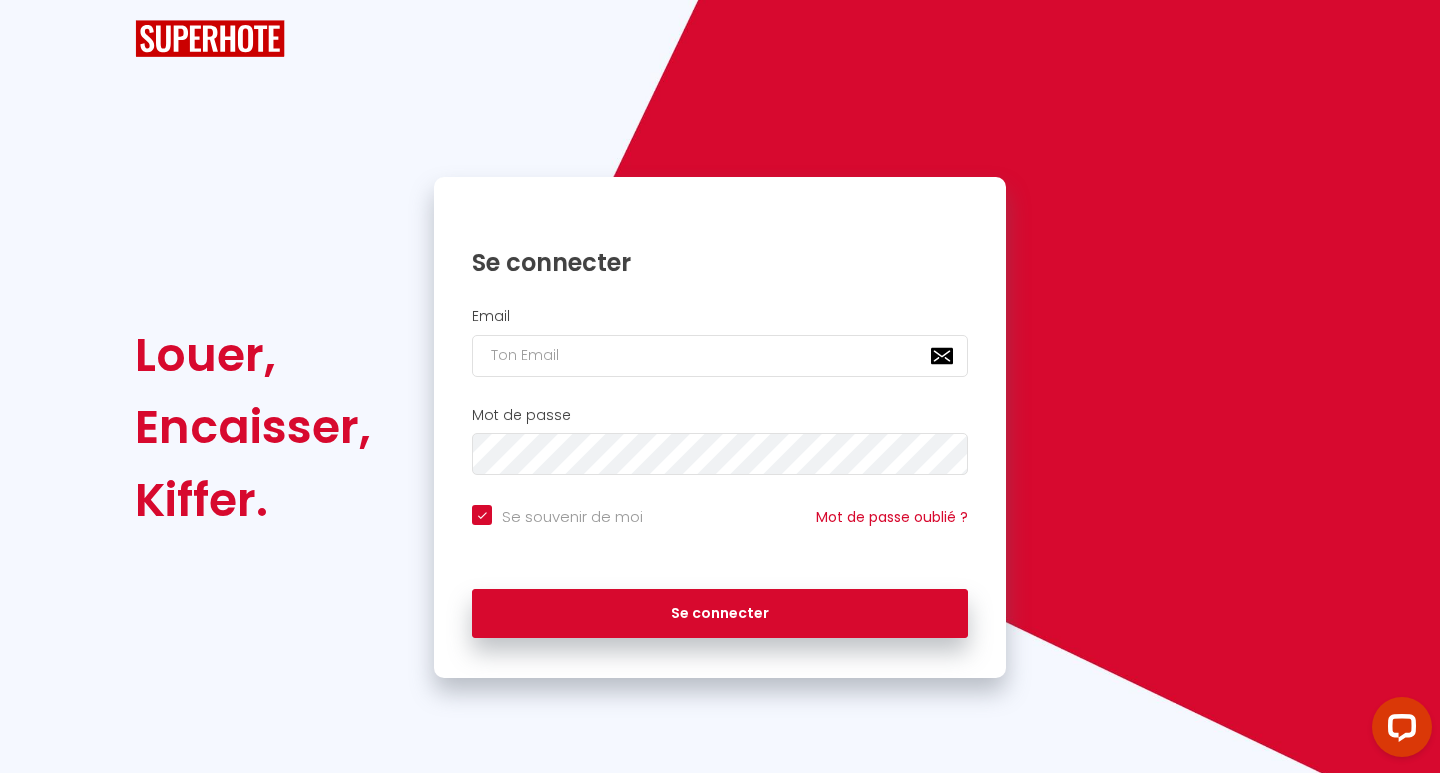 scroll, scrollTop: 0, scrollLeft: 0, axis: both 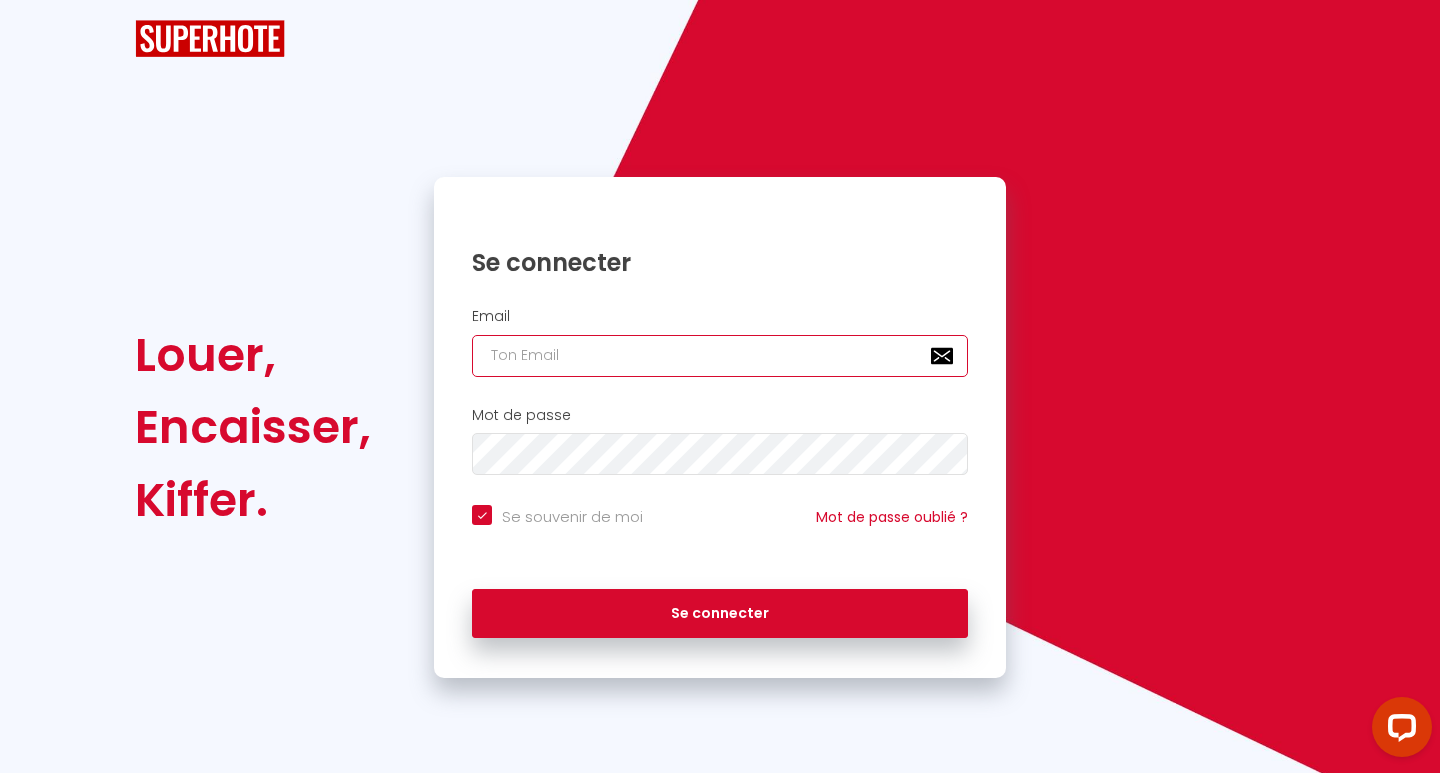 type on "c" 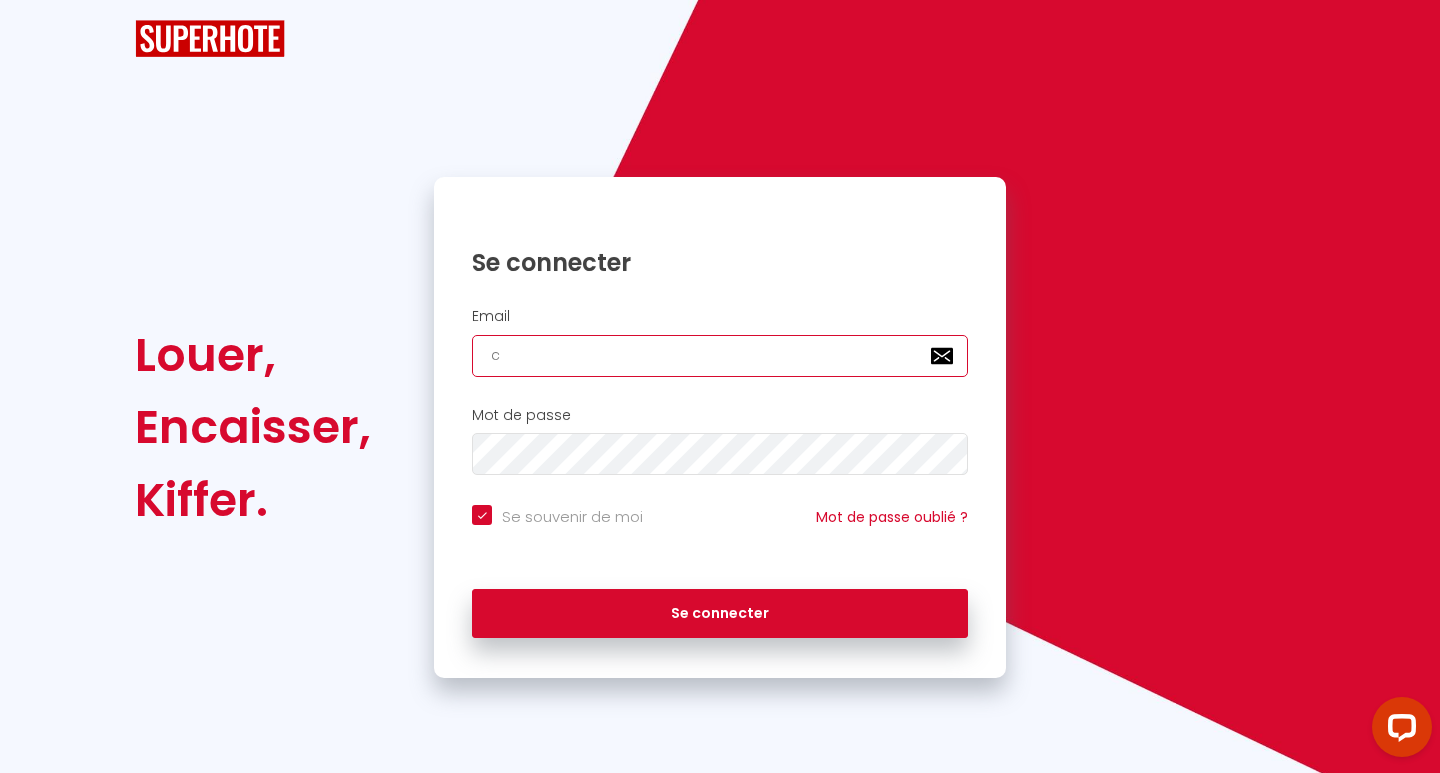 checkbox on "true" 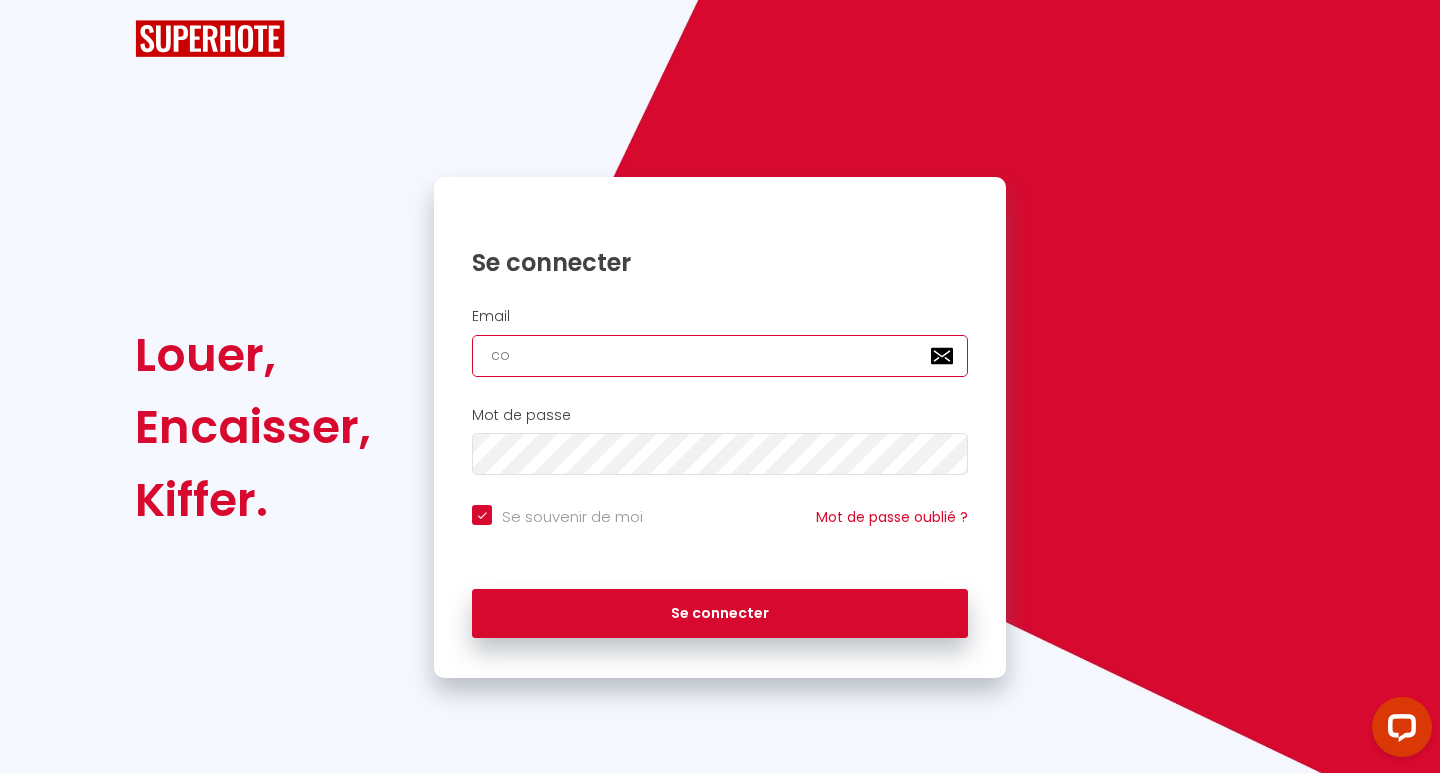 checkbox on "true" 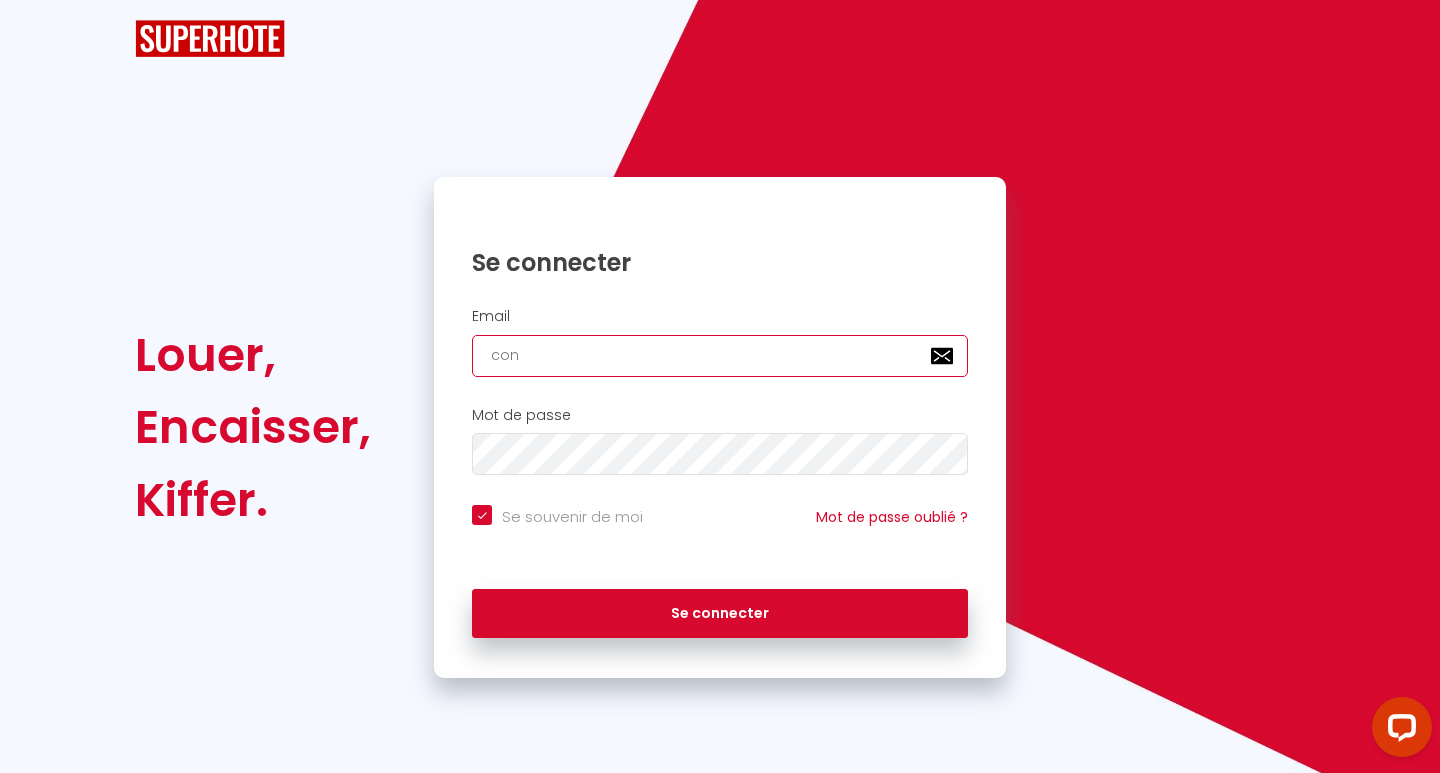 checkbox on "true" 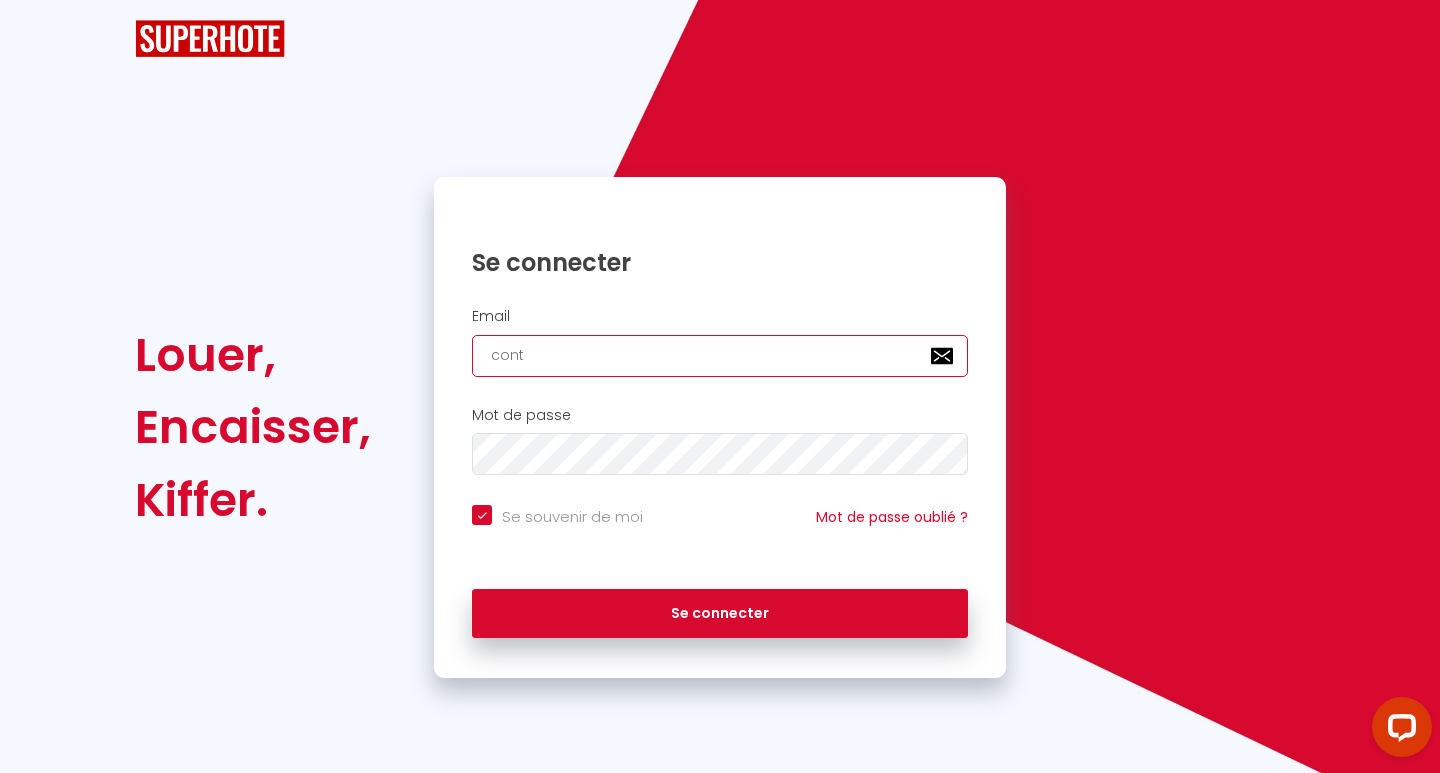checkbox on "true" 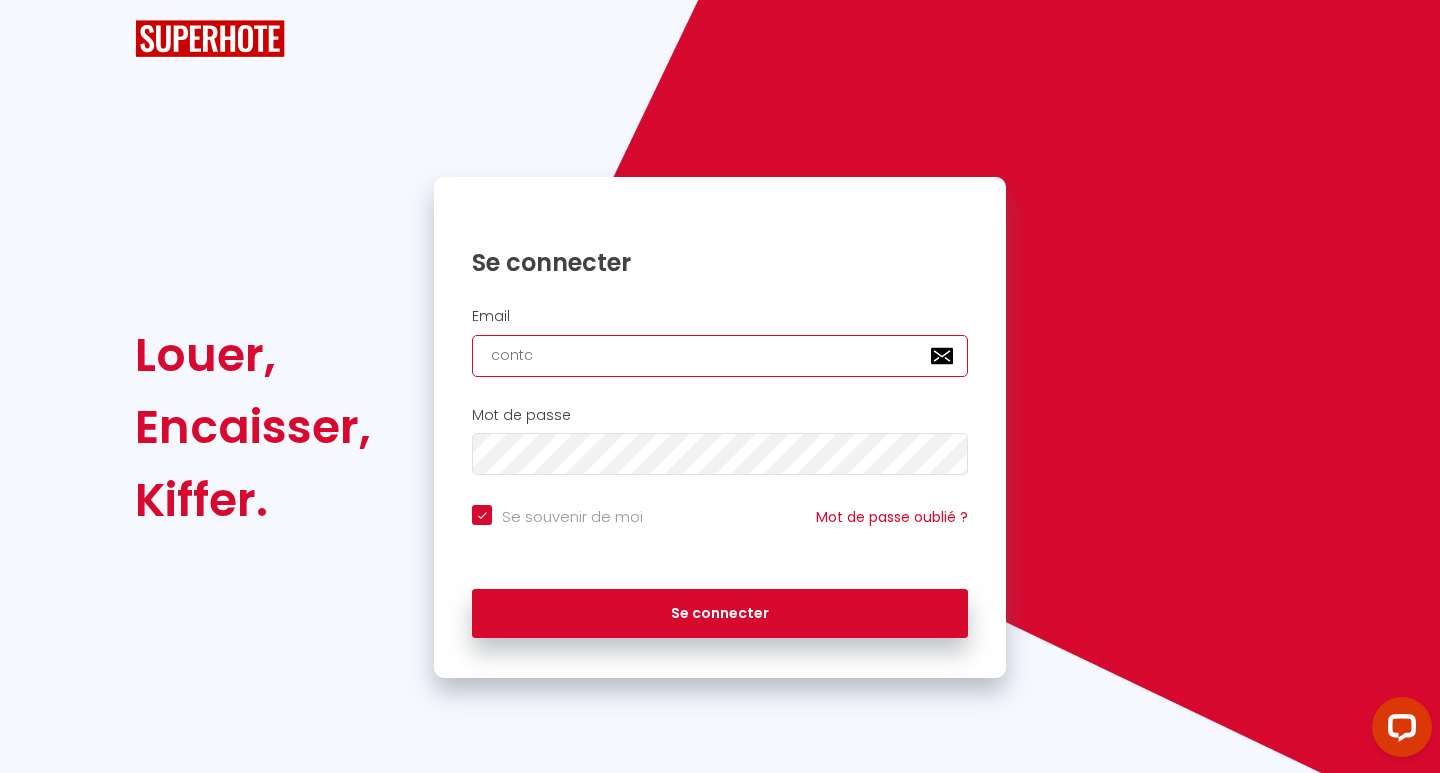 checkbox on "true" 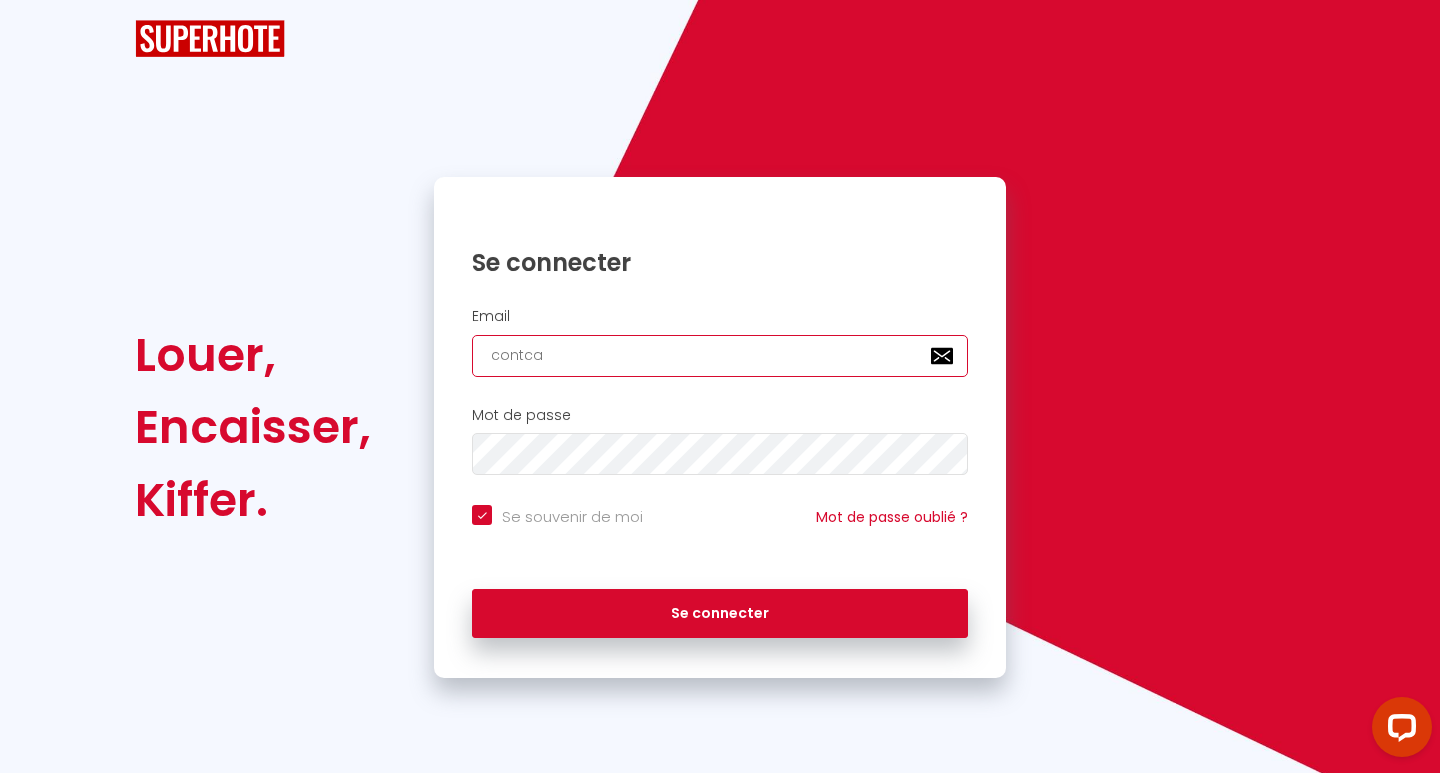 checkbox on "true" 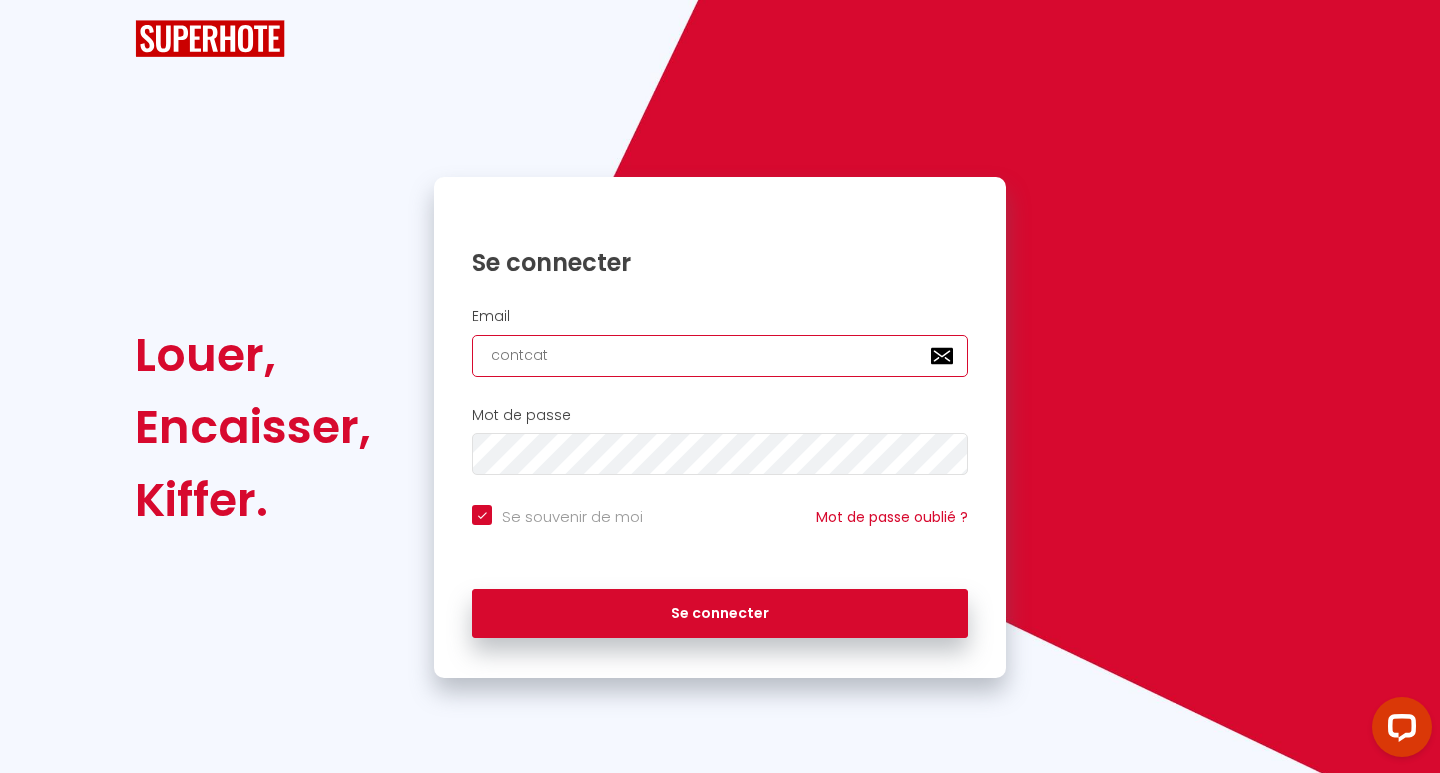 checkbox on "true" 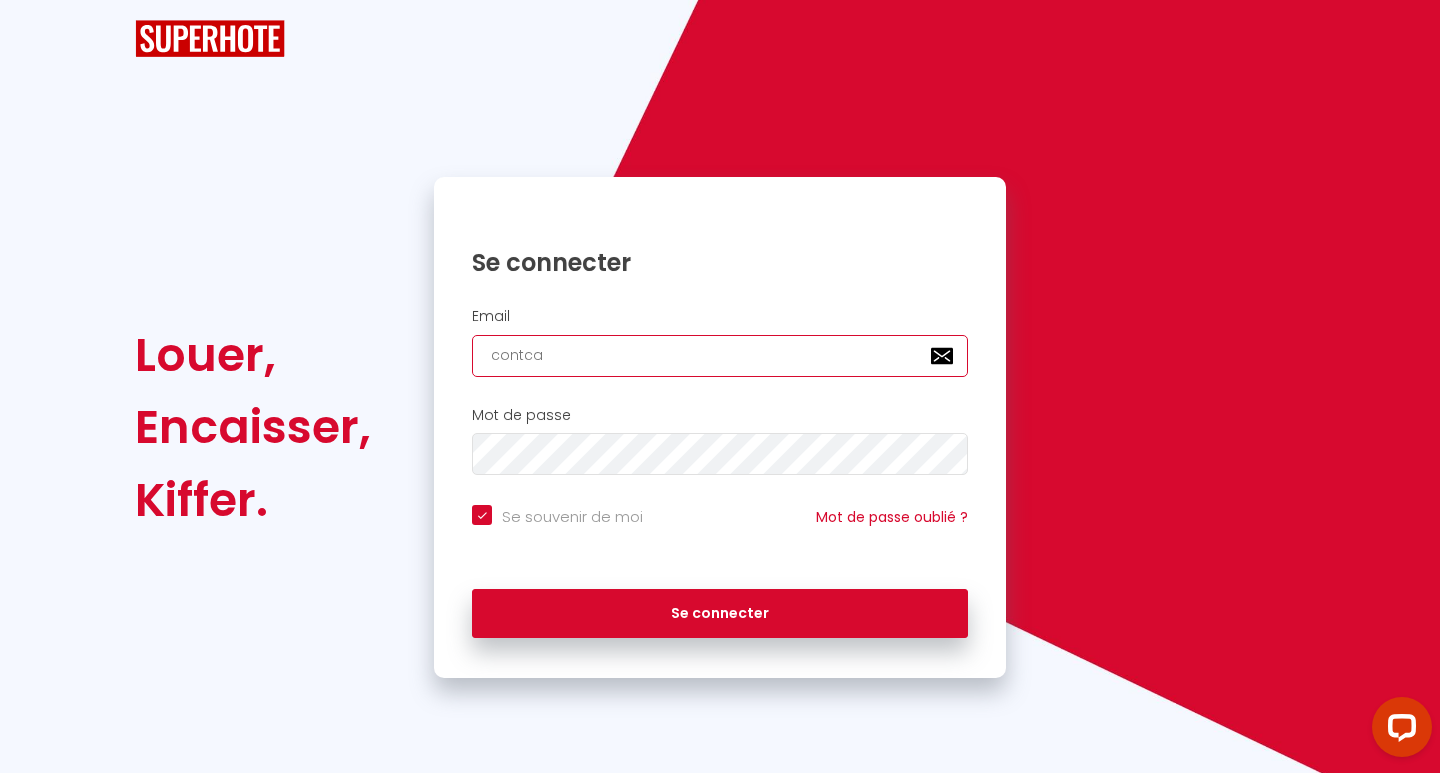 checkbox on "true" 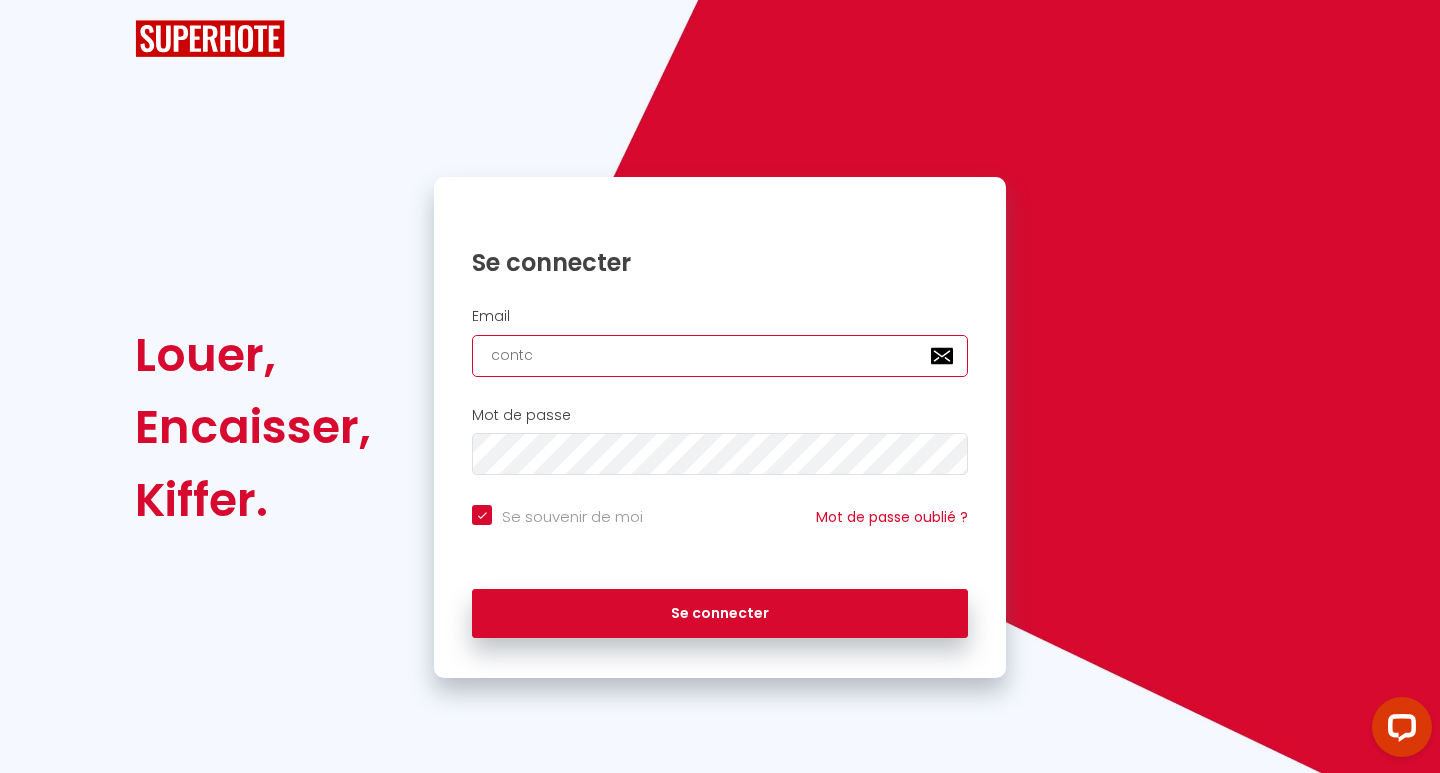 checkbox on "true" 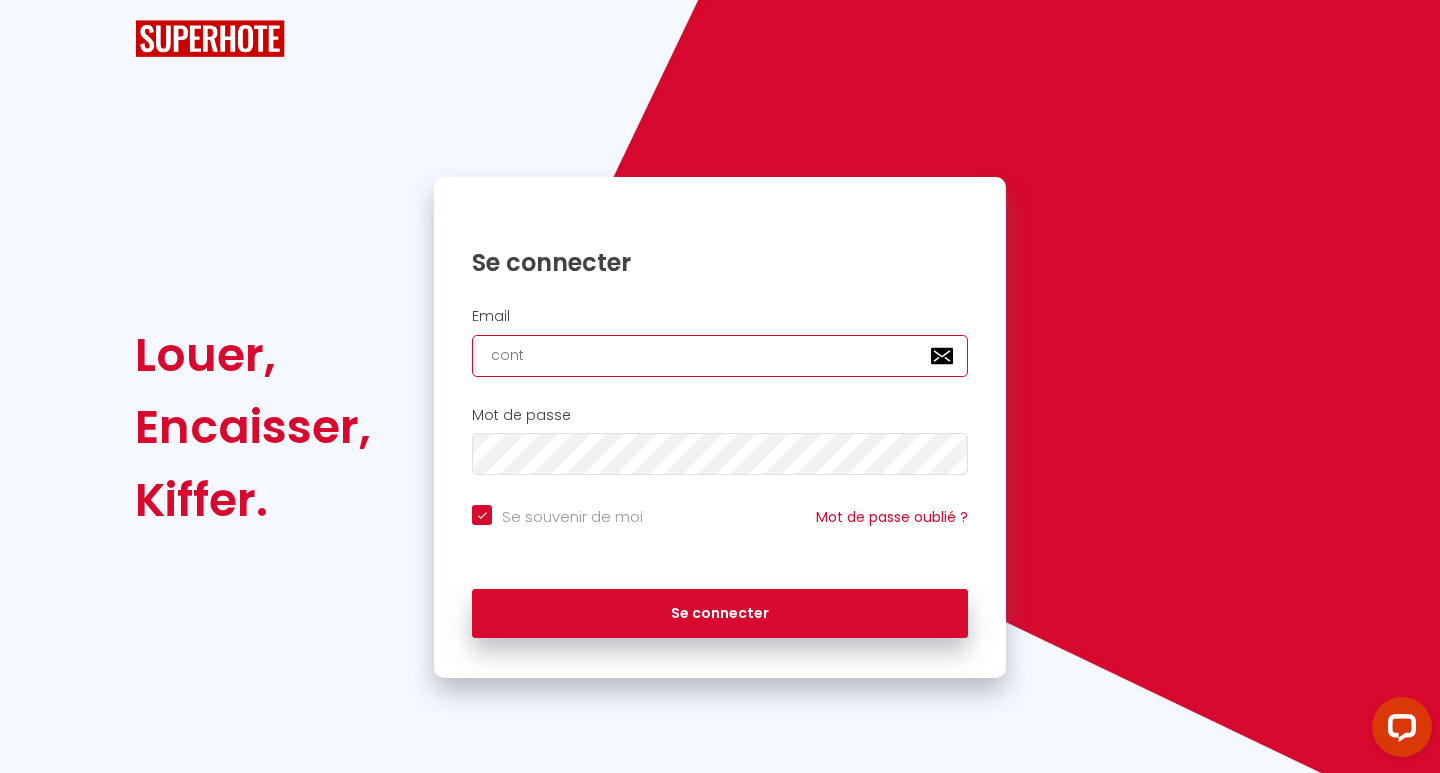 checkbox on "true" 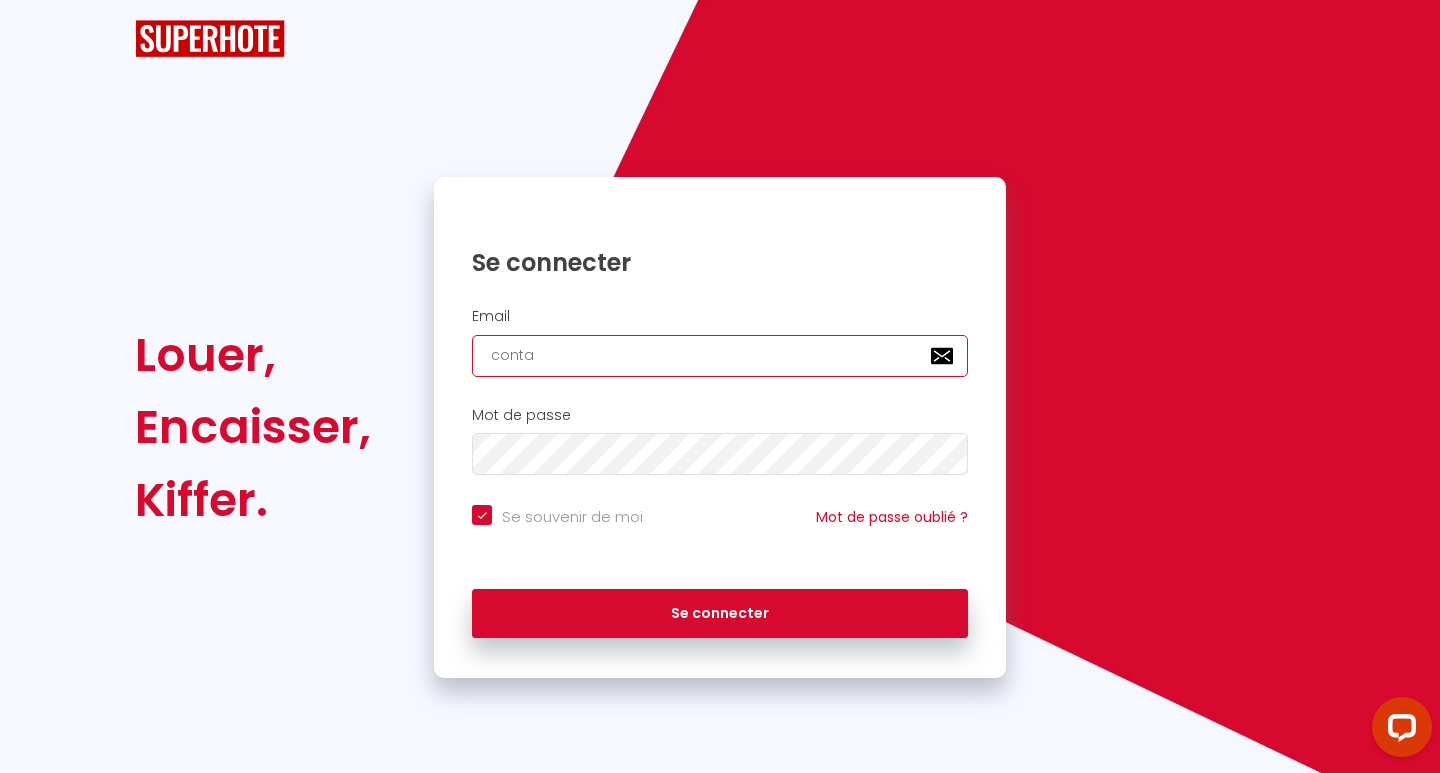 checkbox on "true" 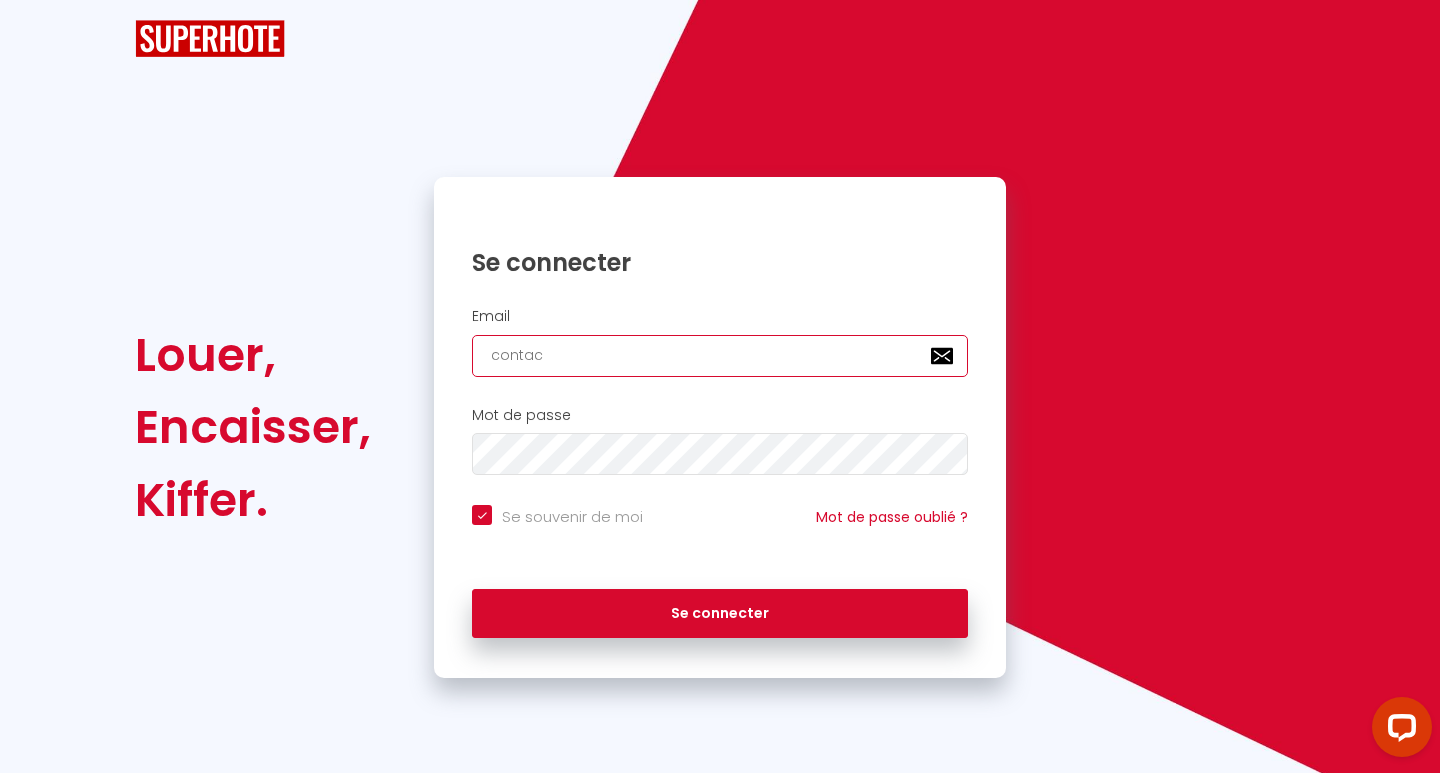 checkbox on "true" 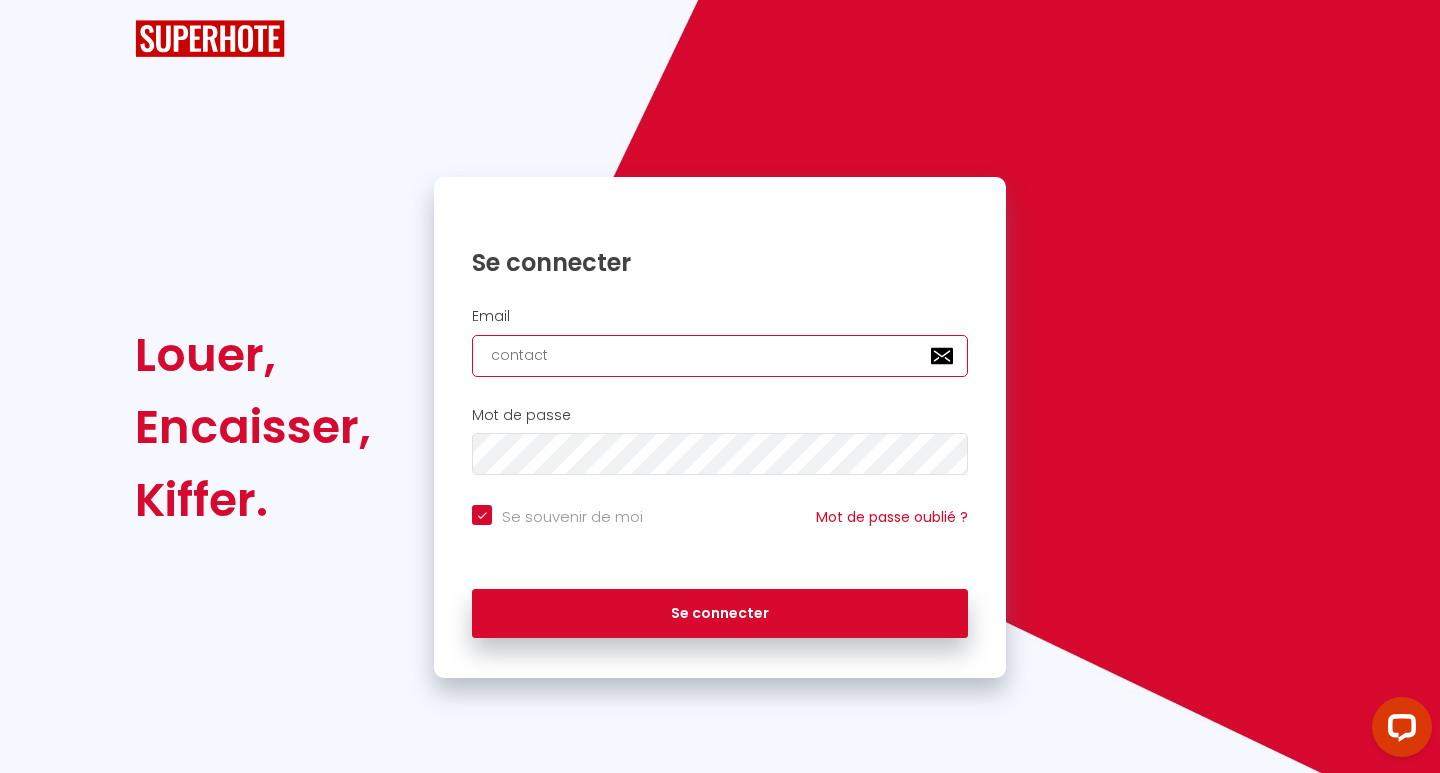 checkbox on "true" 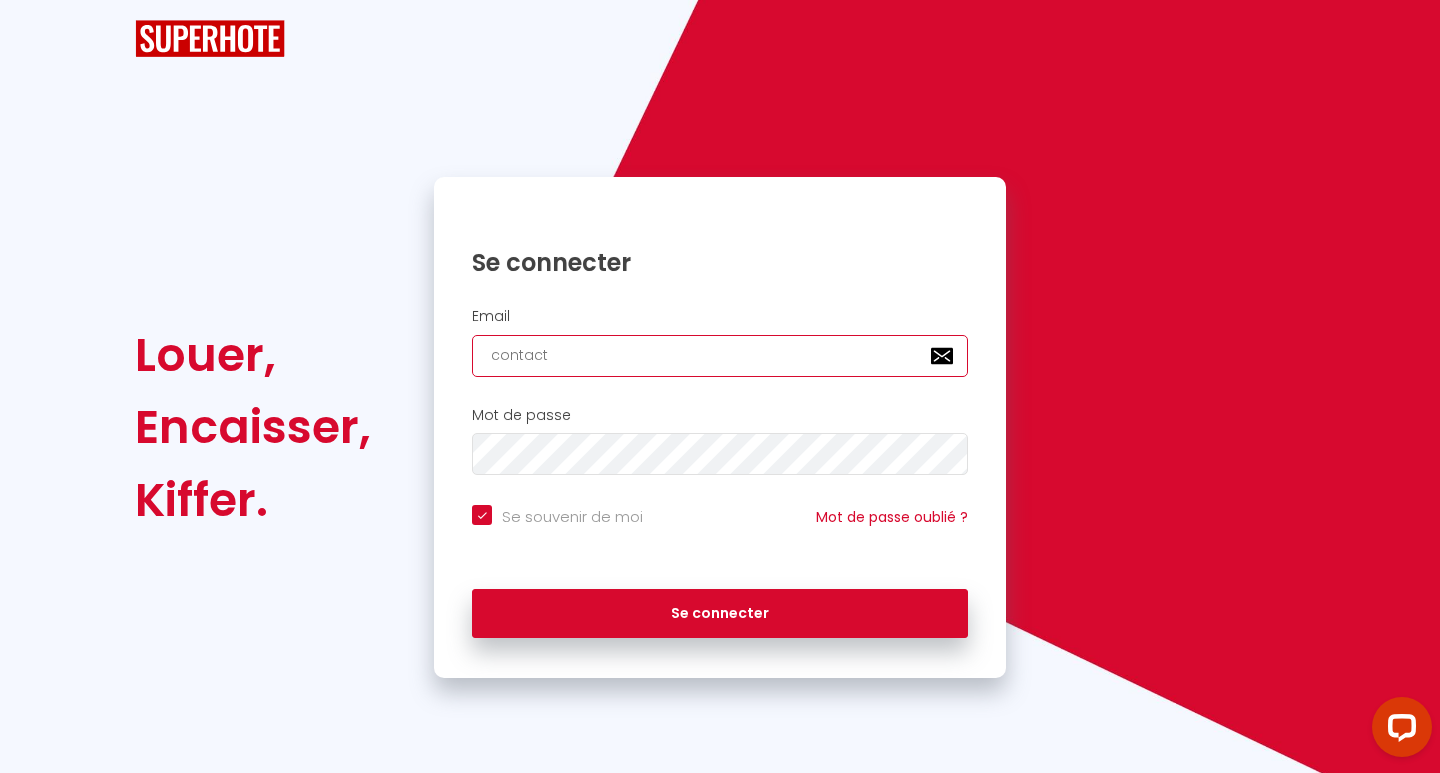 type on "[EMAIL_ADDRESS][DOMAIN_NAME]" 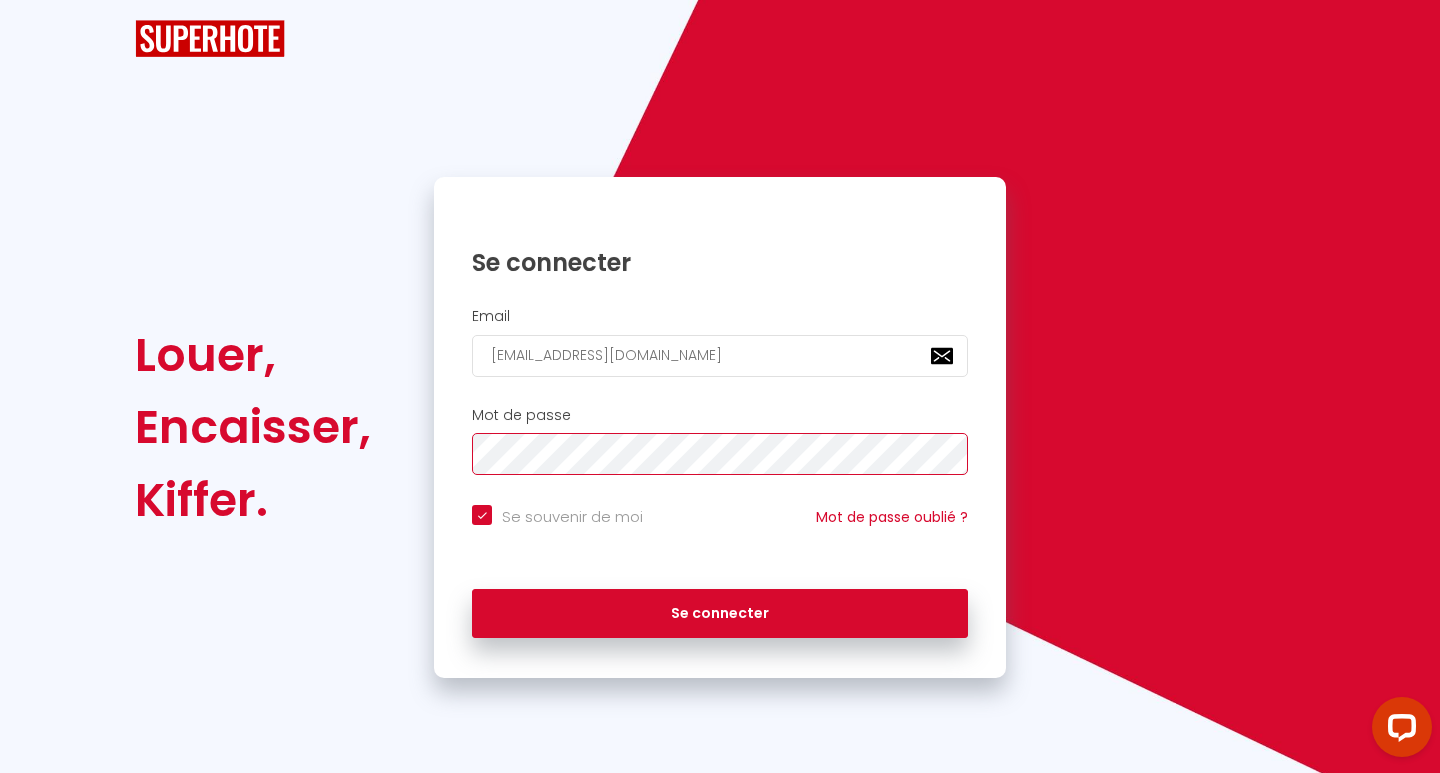 click on "Se connecter" at bounding box center (720, 614) 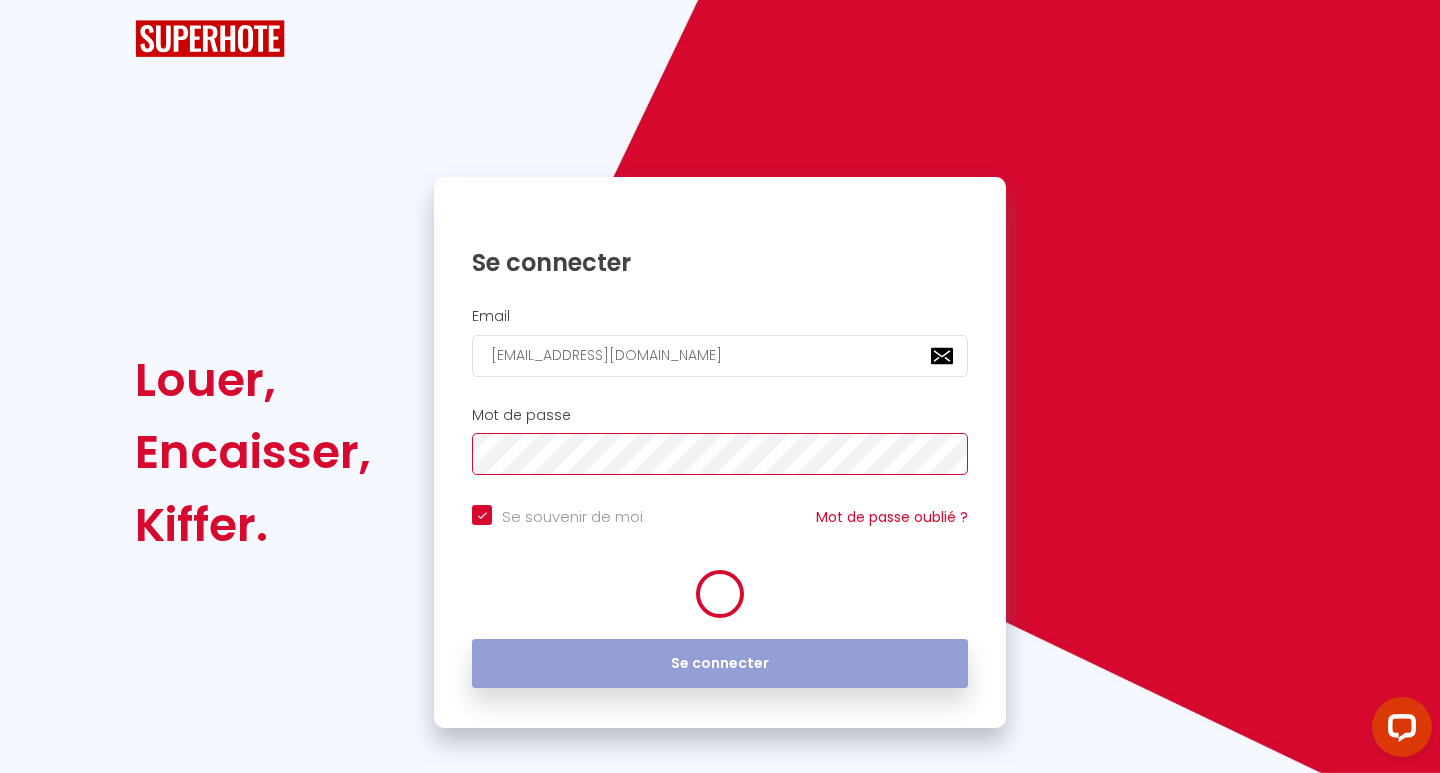 checkbox on "true" 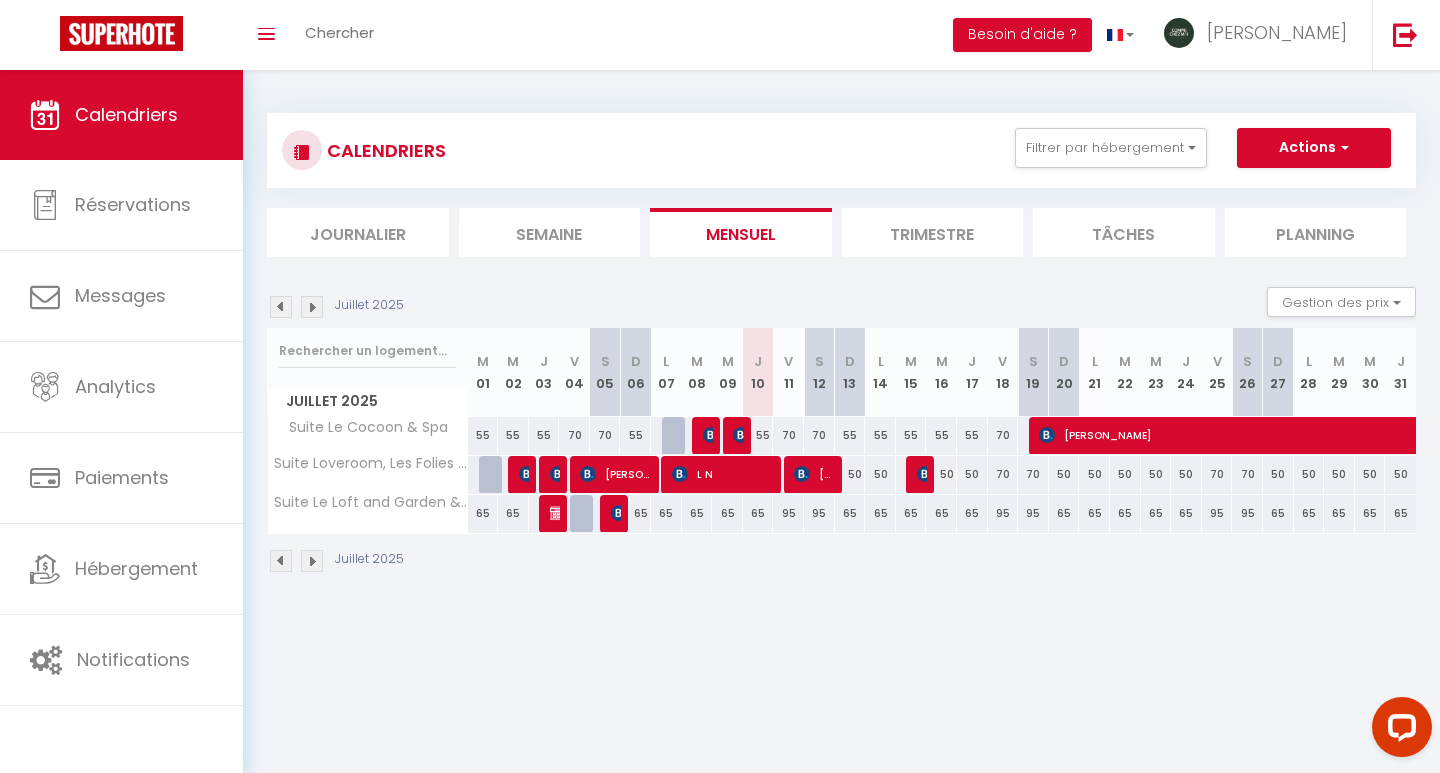 click on "50" at bounding box center (850, 474) 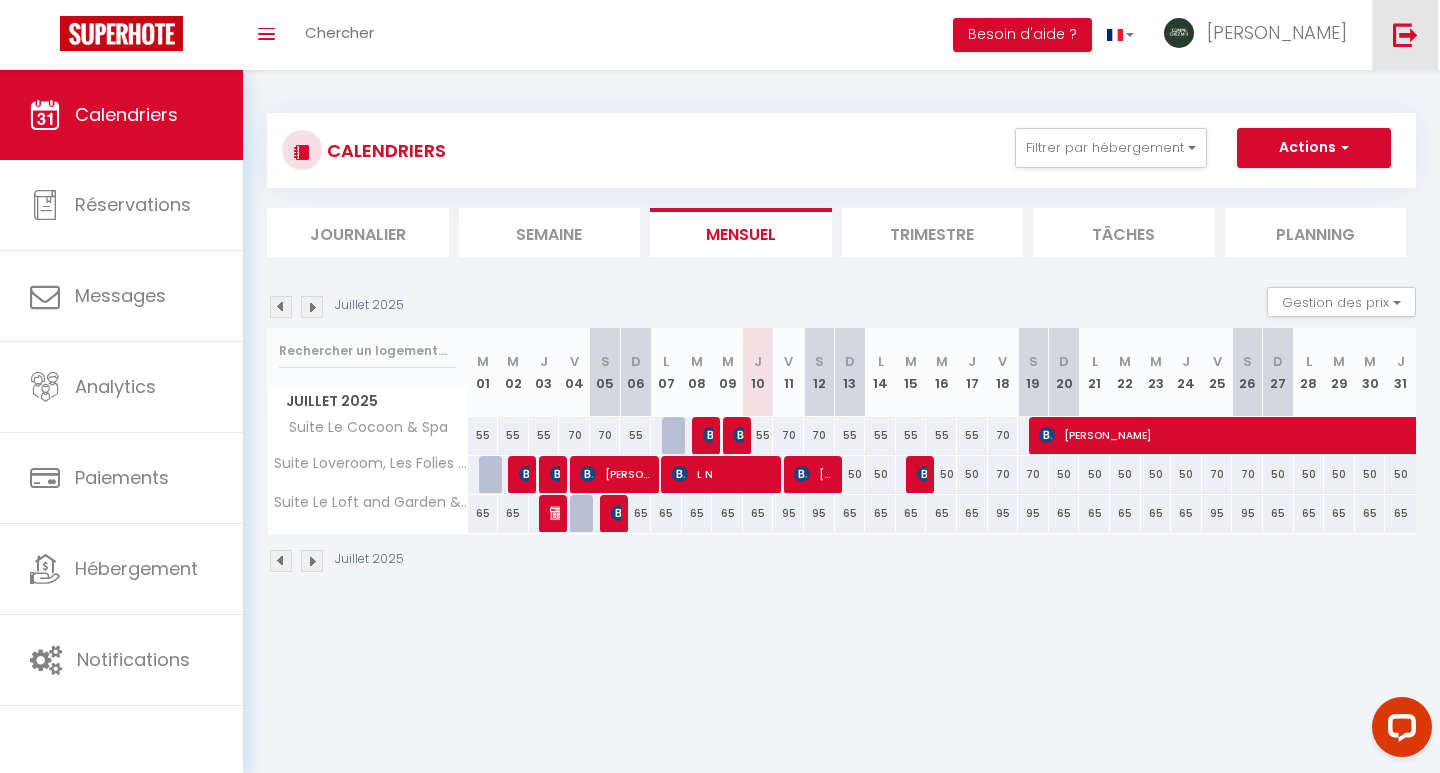 click at bounding box center (1405, 35) 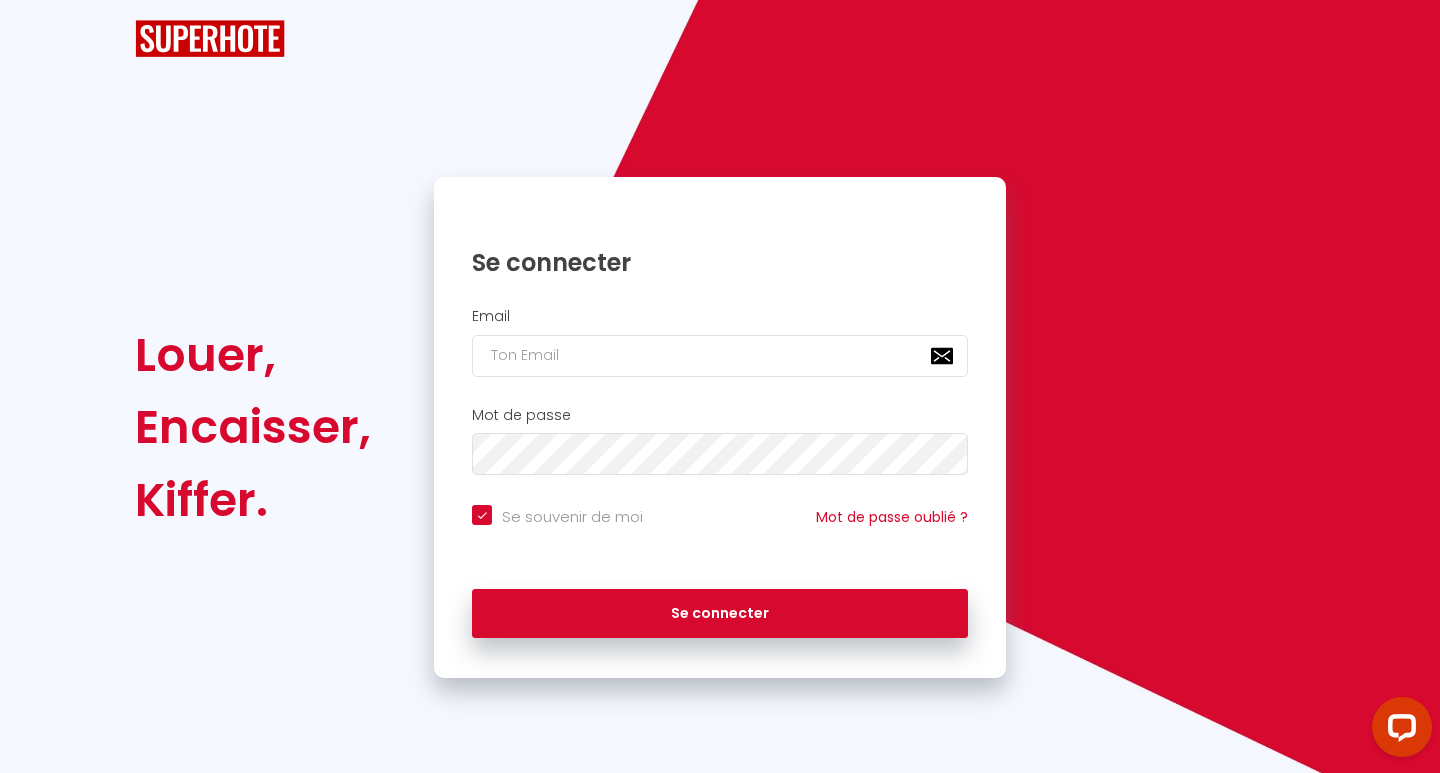 type on "a" 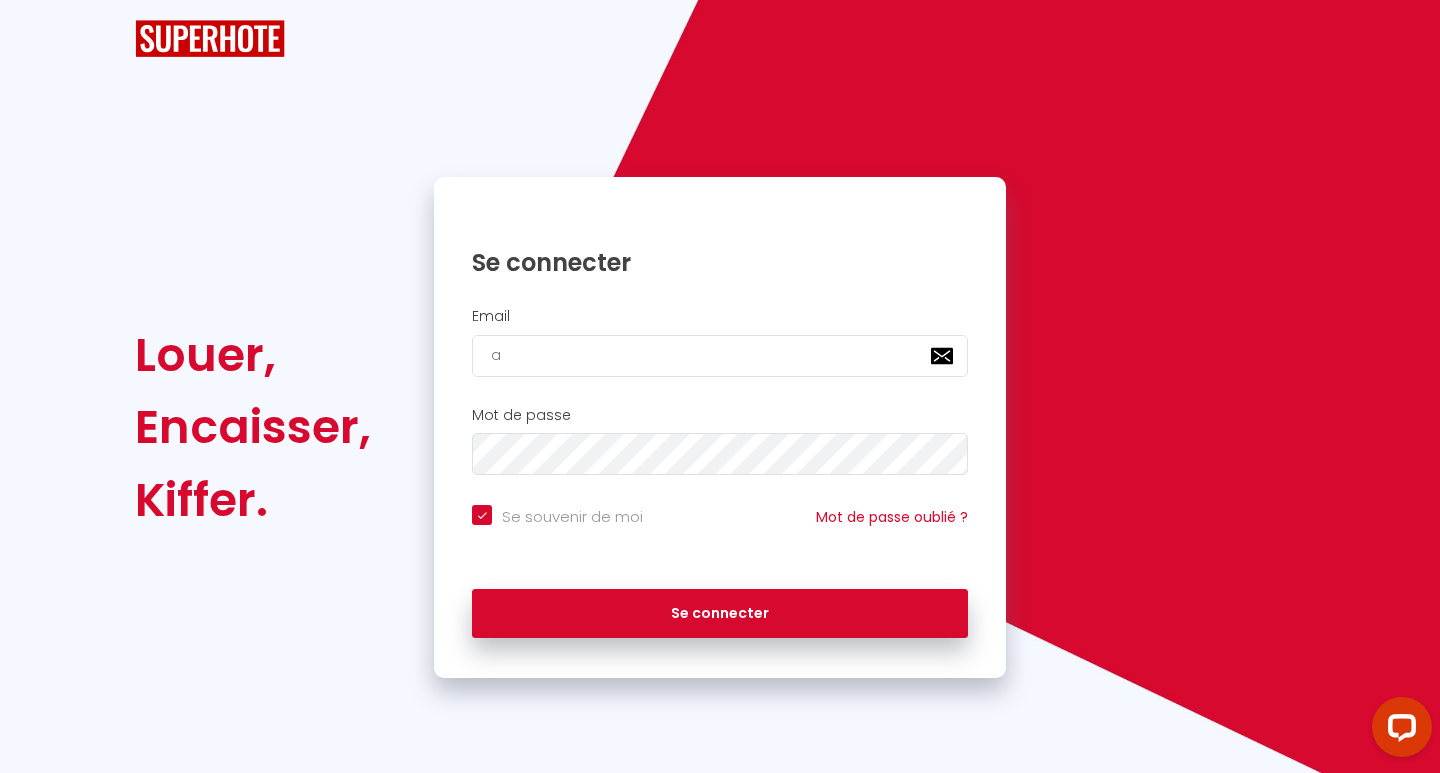checkbox on "true" 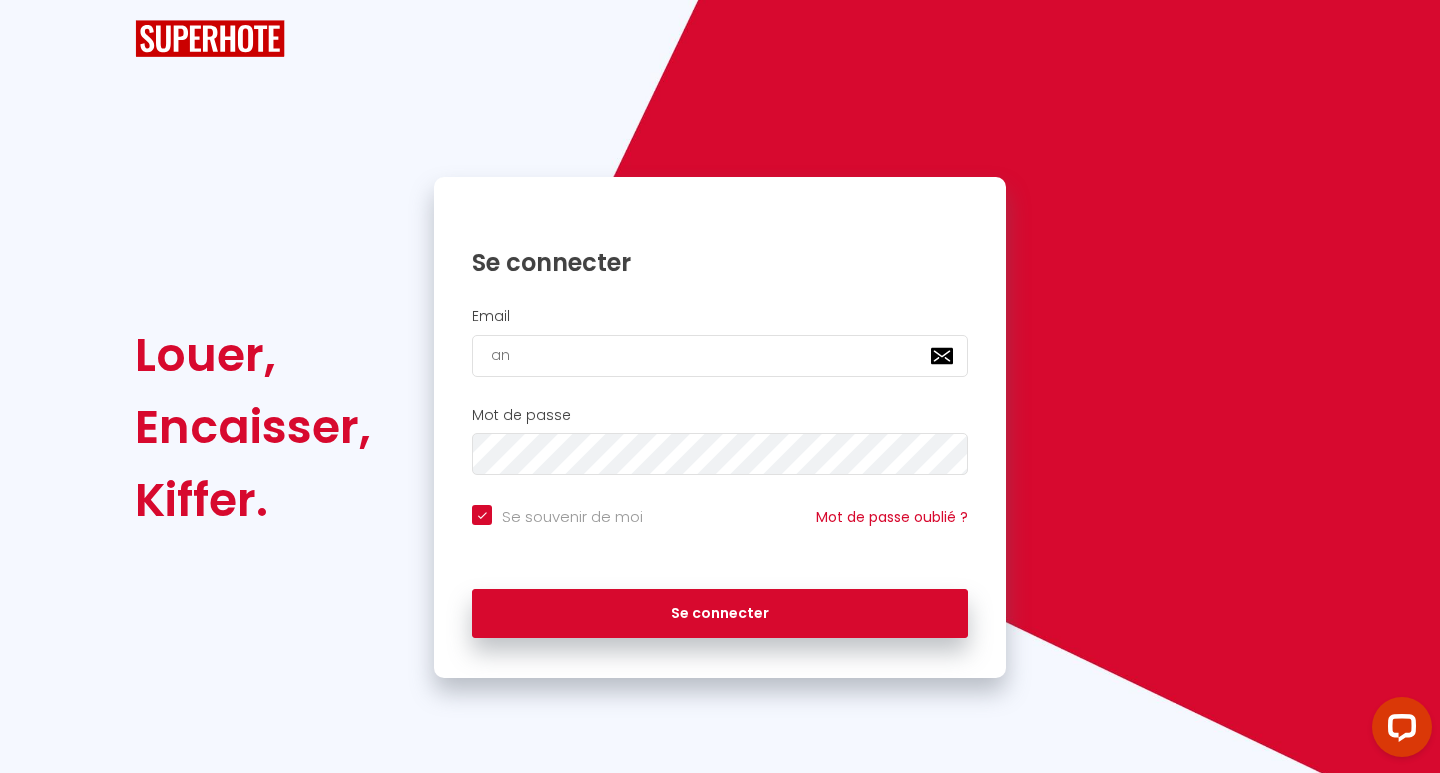 checkbox on "true" 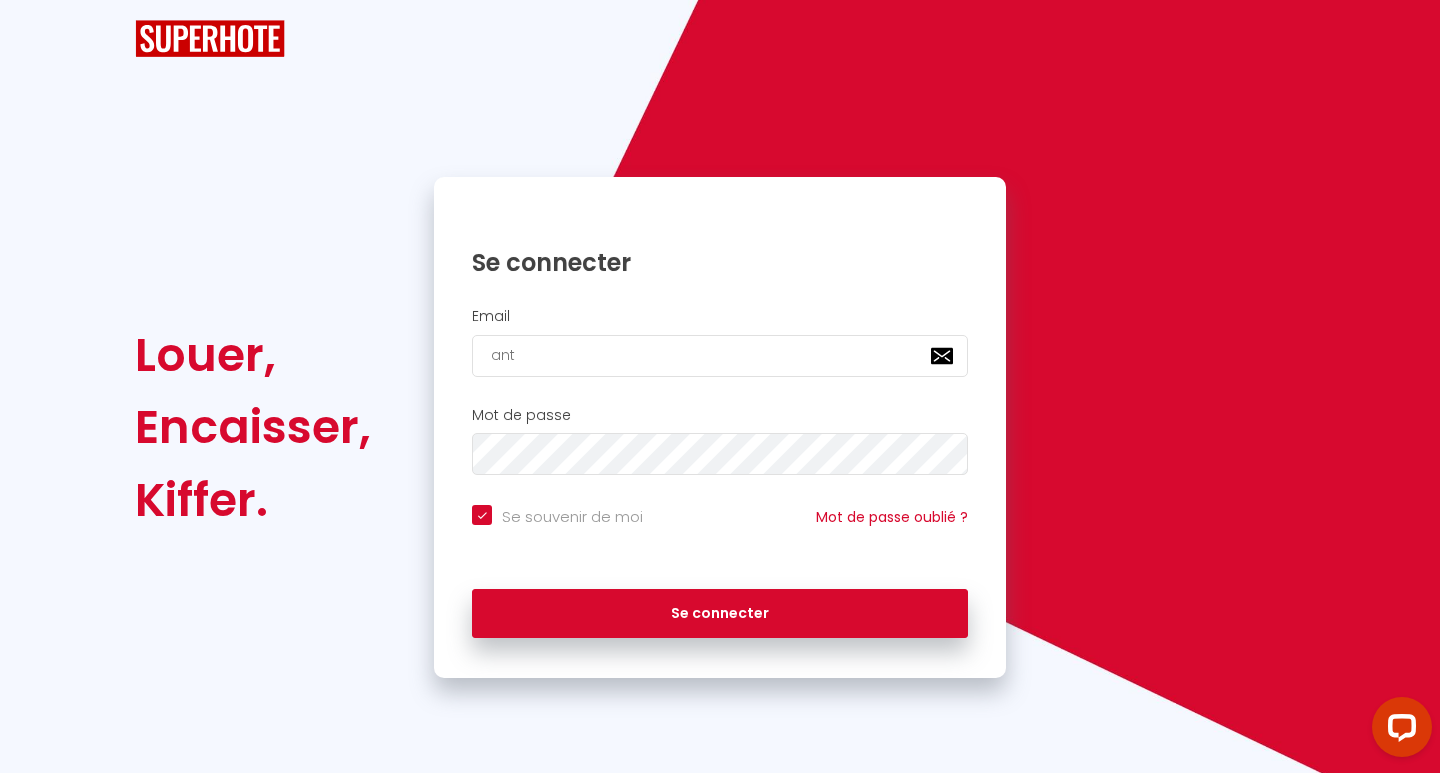 checkbox on "true" 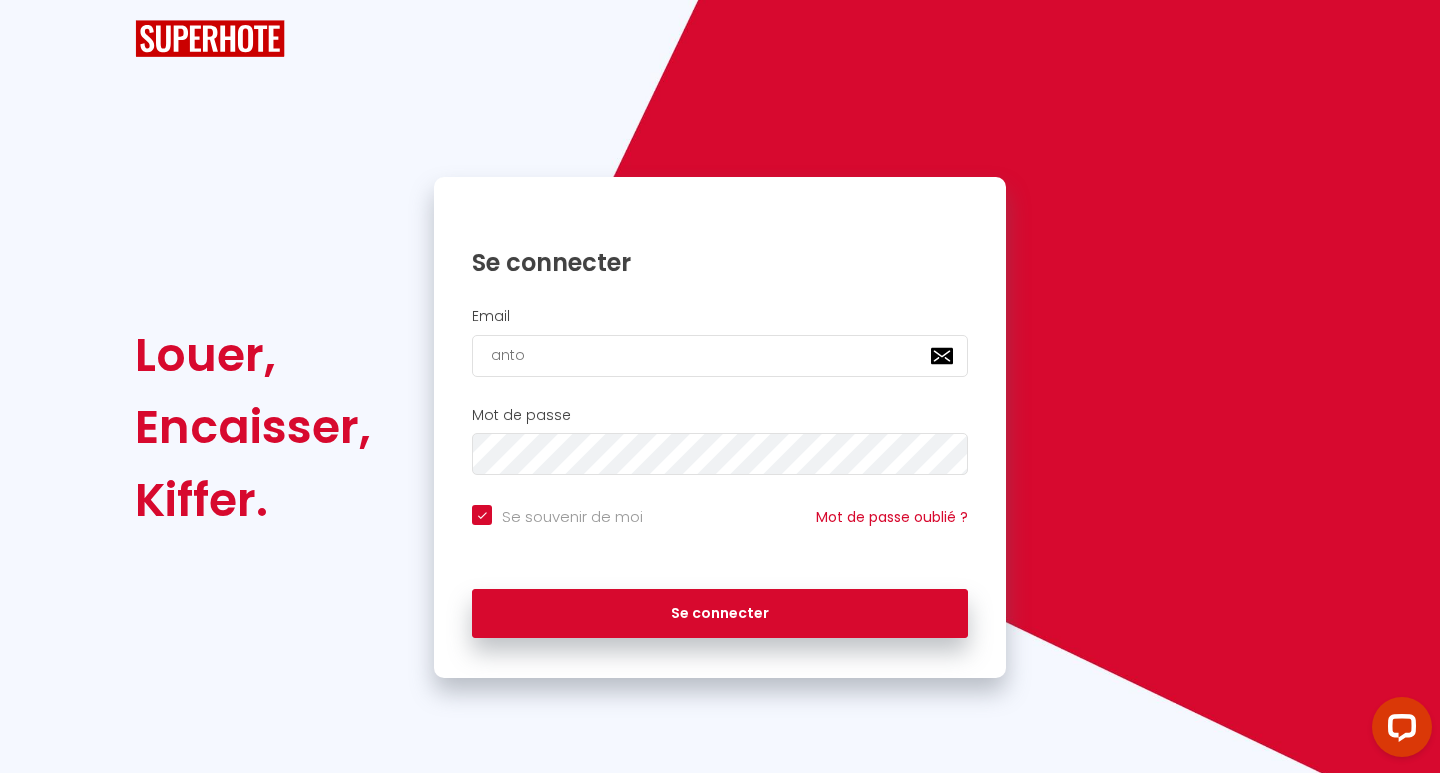 checkbox on "true" 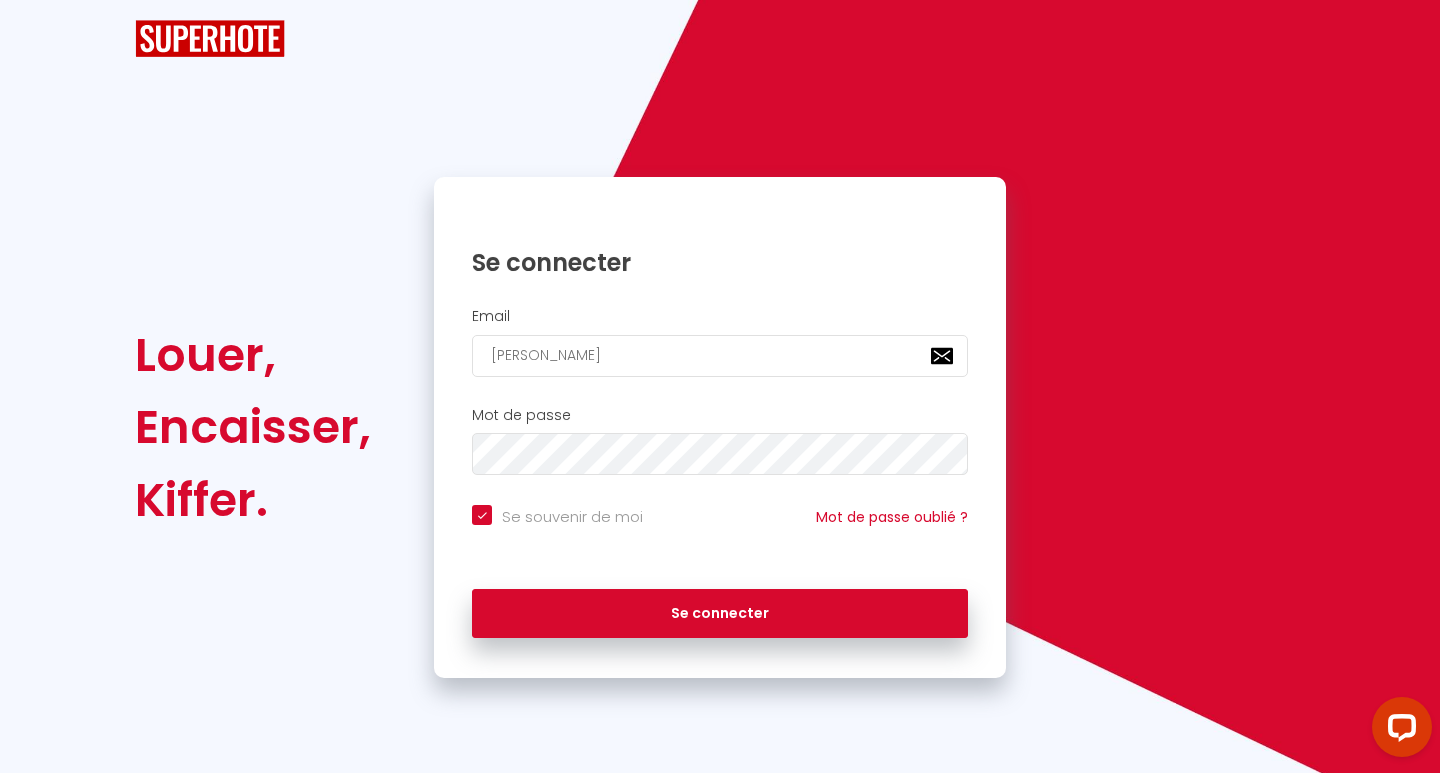 checkbox on "true" 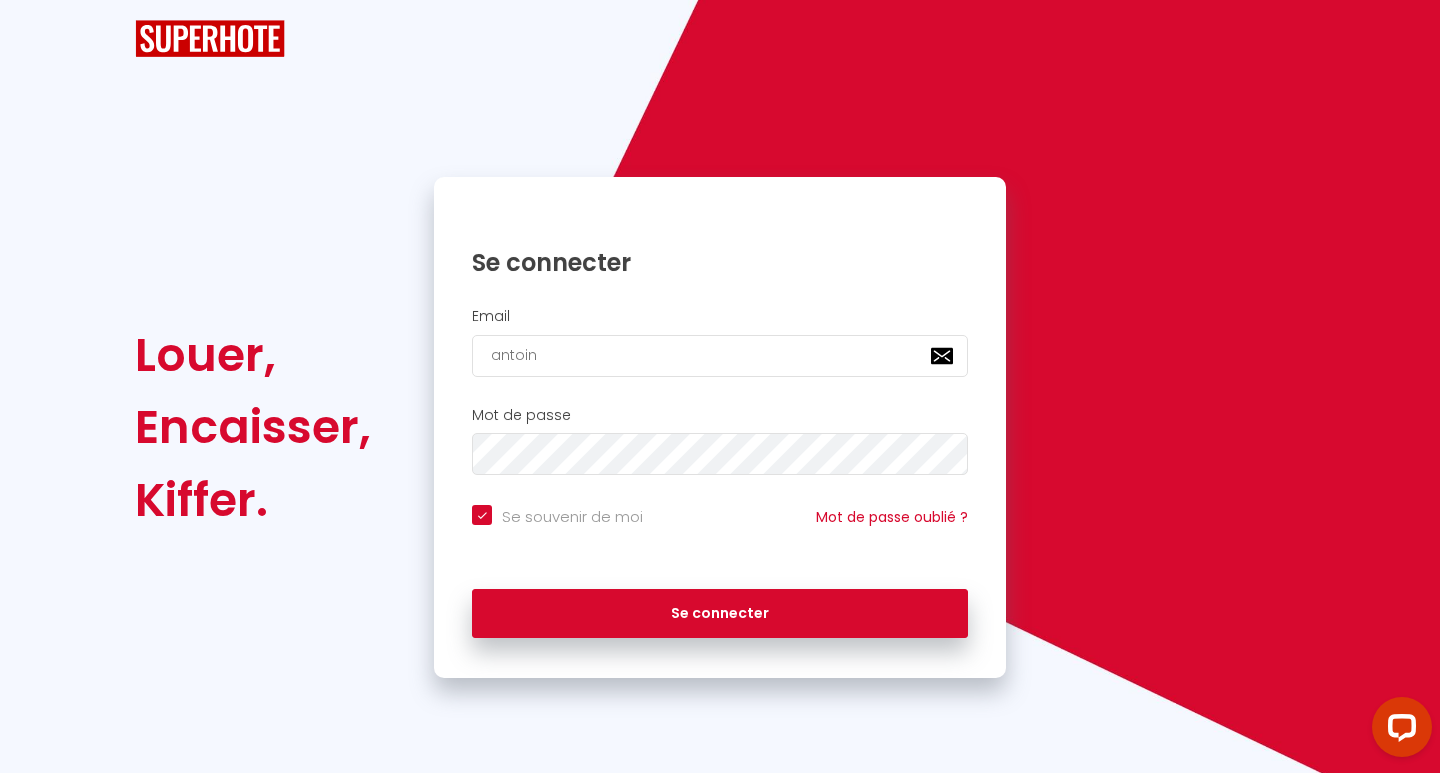 checkbox on "true" 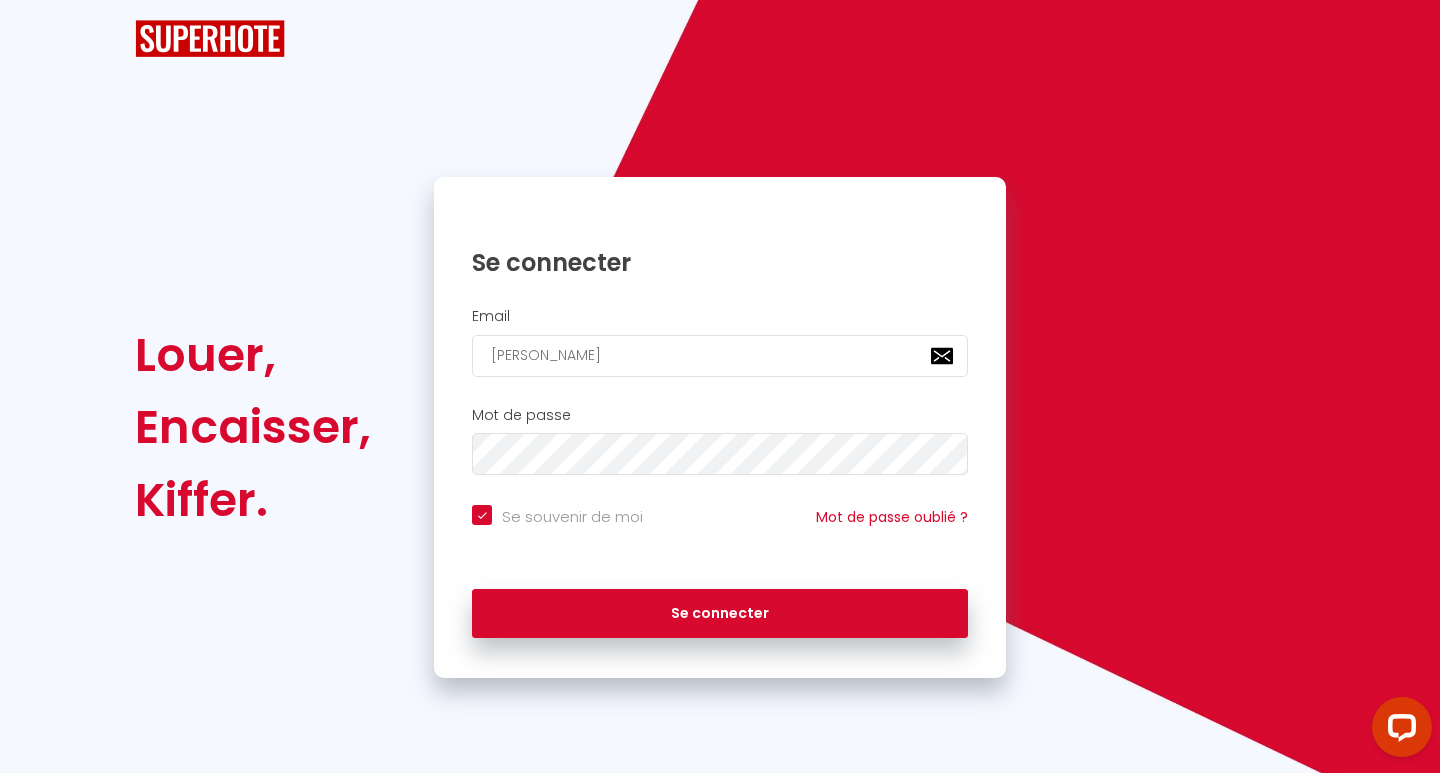 checkbox on "true" 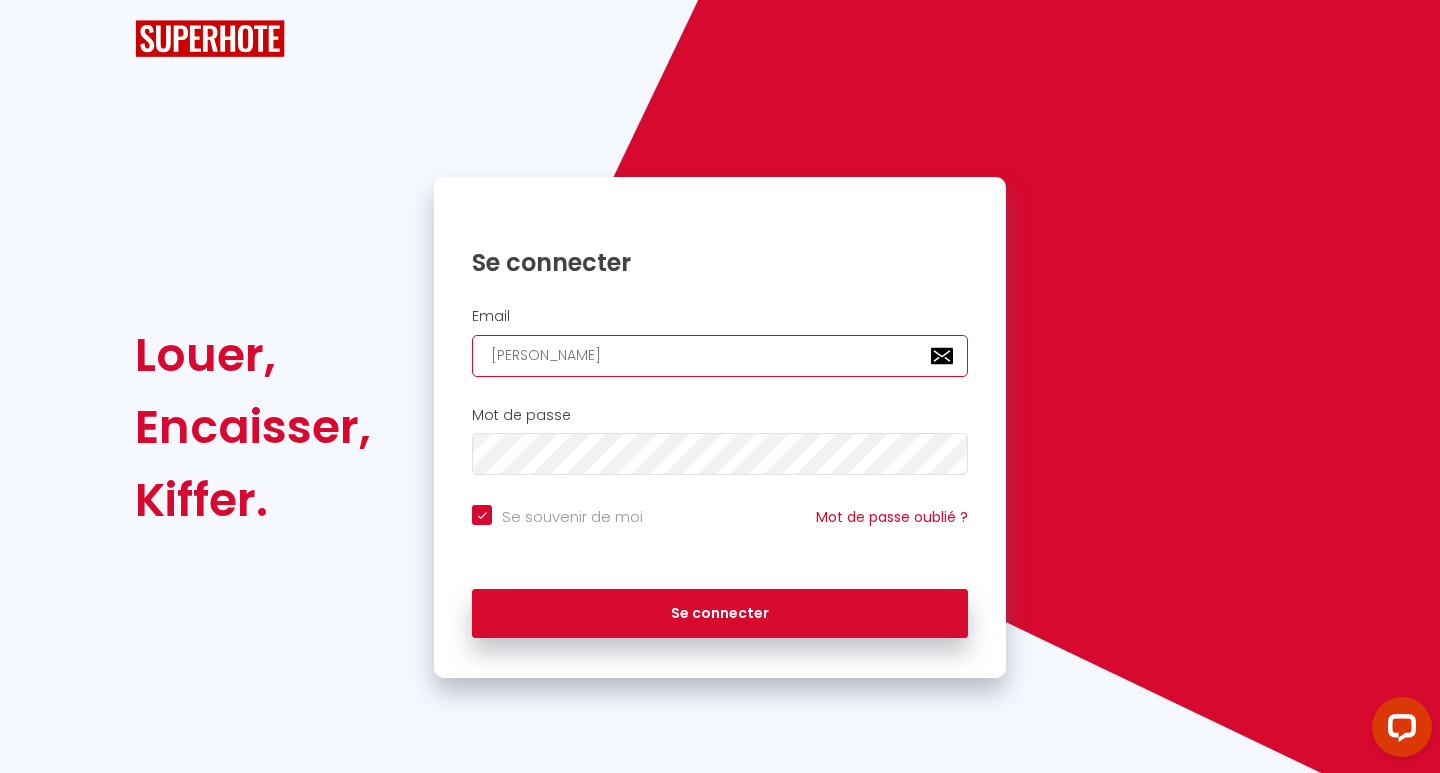 type on "[PERSON_NAME][EMAIL_ADDRESS][DOMAIN_NAME]" 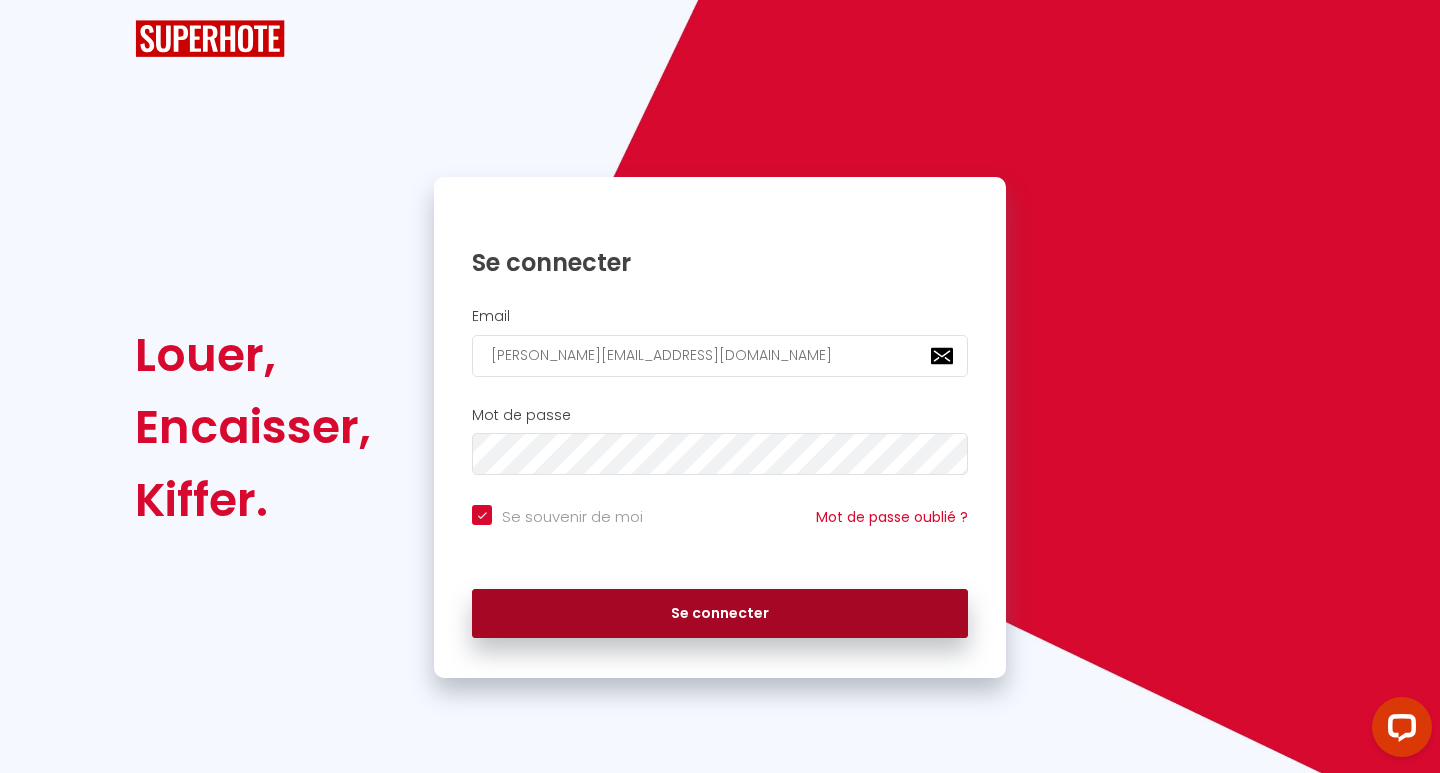 click on "Se connecter" at bounding box center [720, 614] 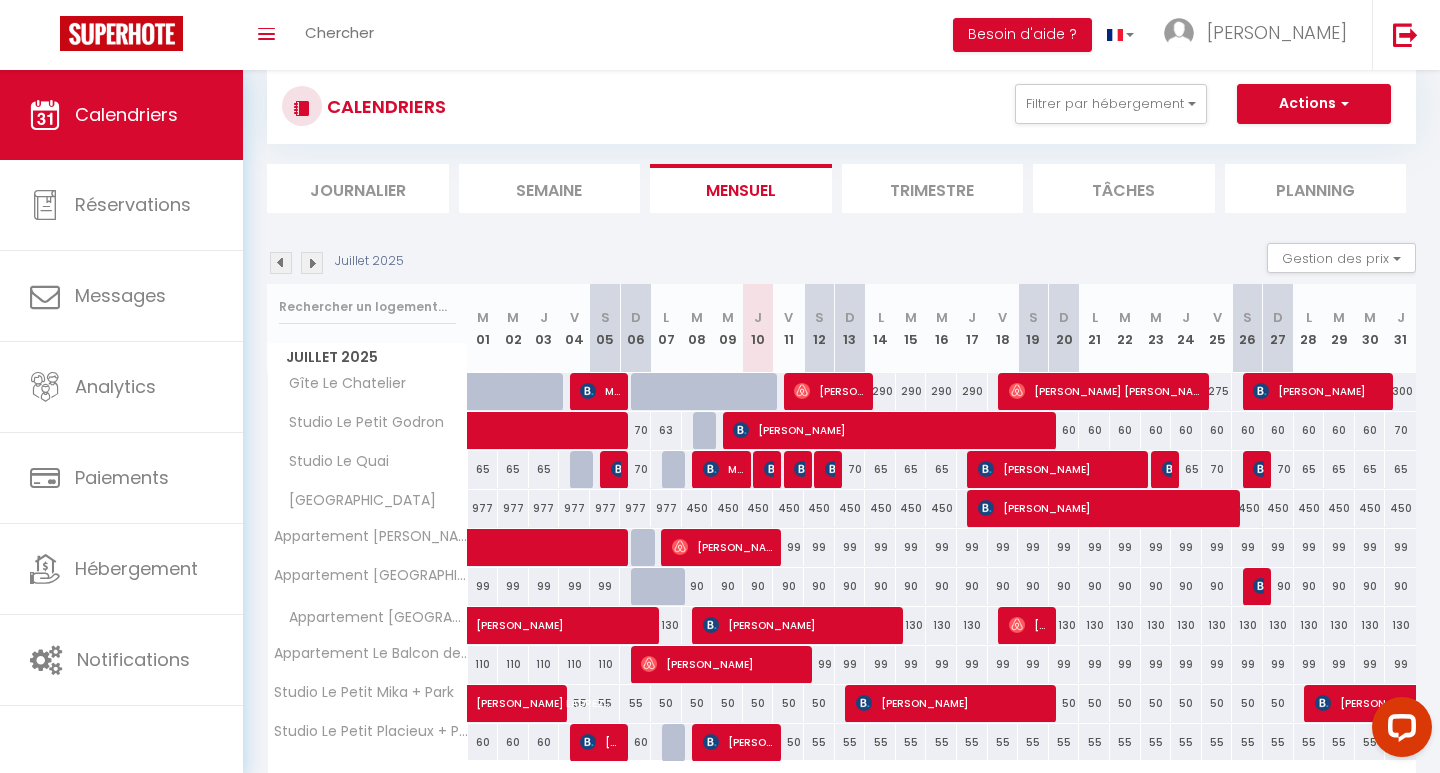 scroll, scrollTop: 68, scrollLeft: 0, axis: vertical 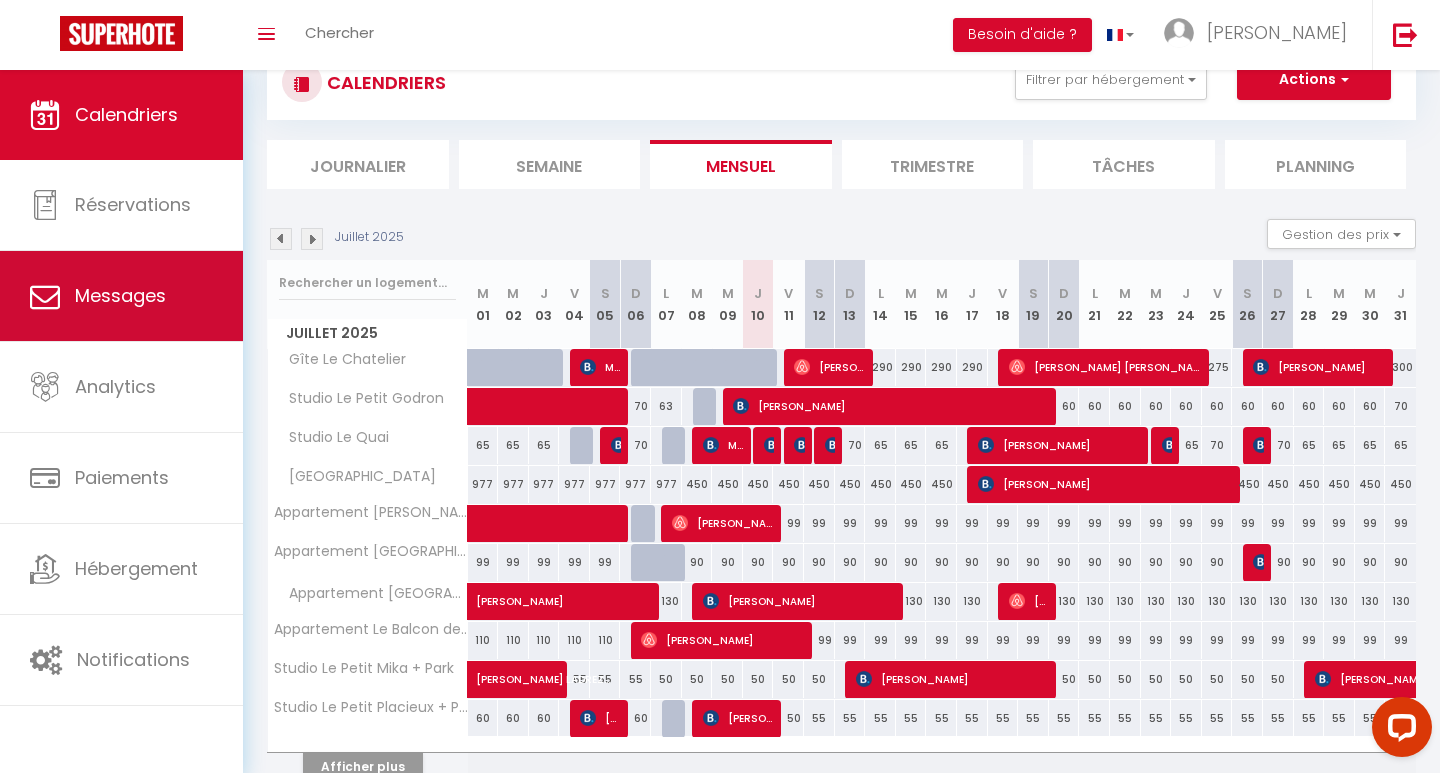 click on "Messages" at bounding box center (121, 296) 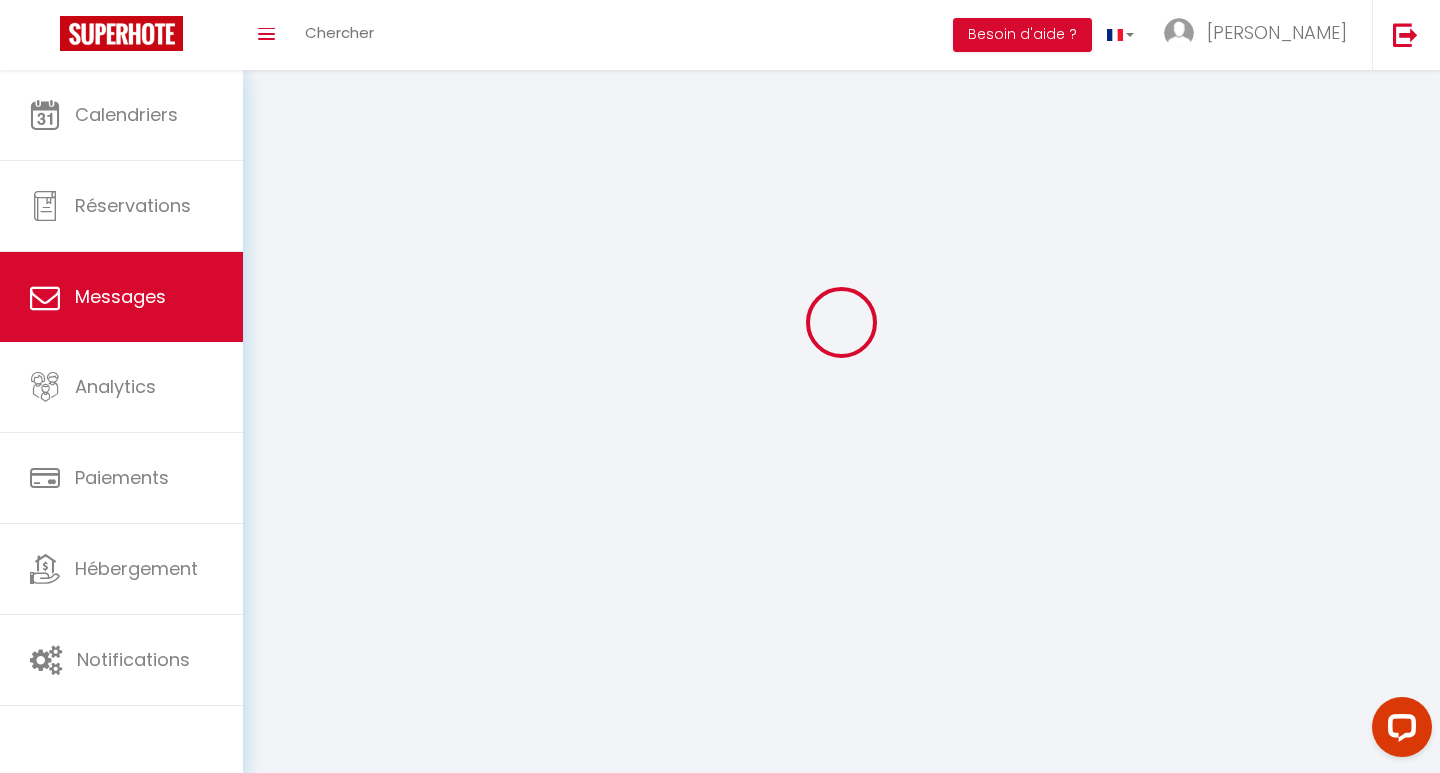 scroll, scrollTop: 0, scrollLeft: 0, axis: both 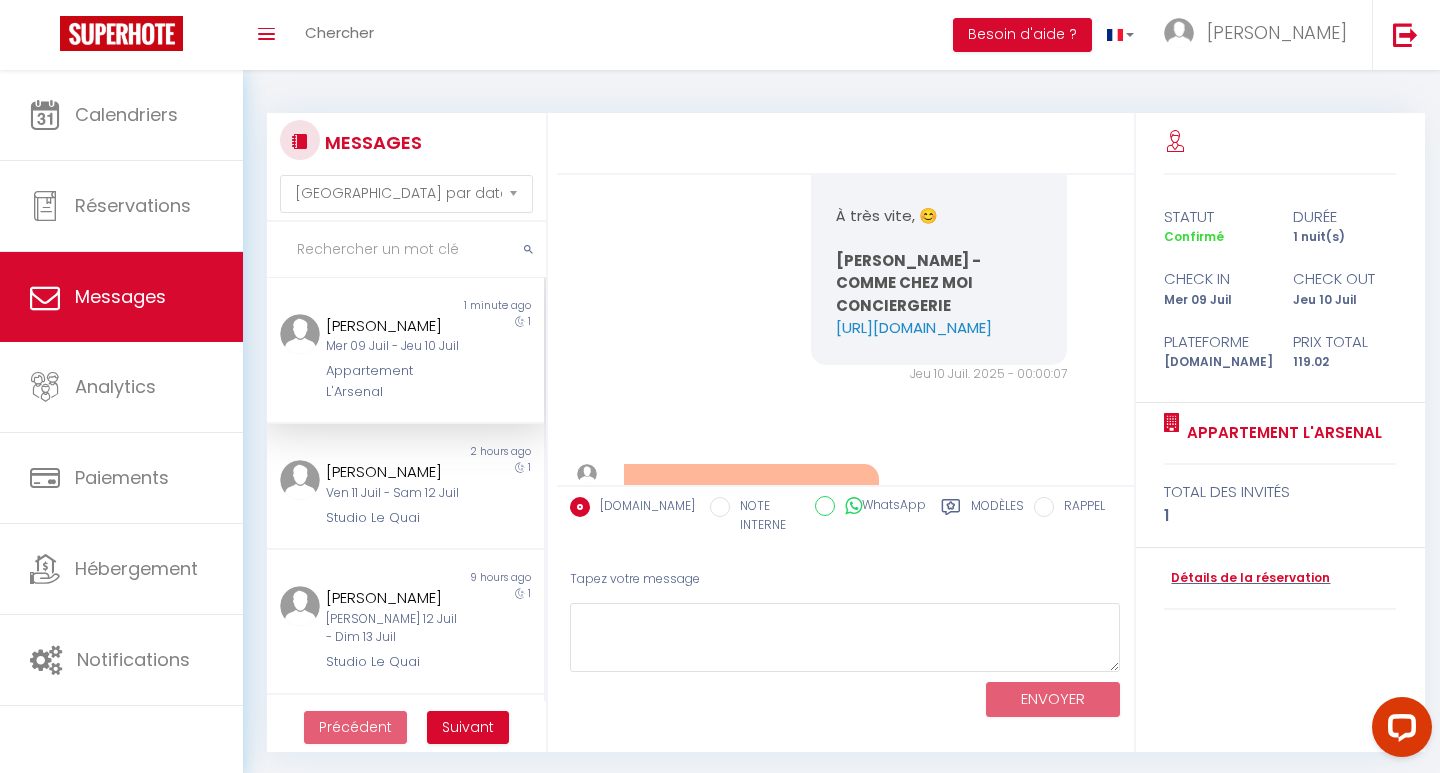 drag, startPoint x: 689, startPoint y: 393, endPoint x: 630, endPoint y: 277, distance: 130.14223 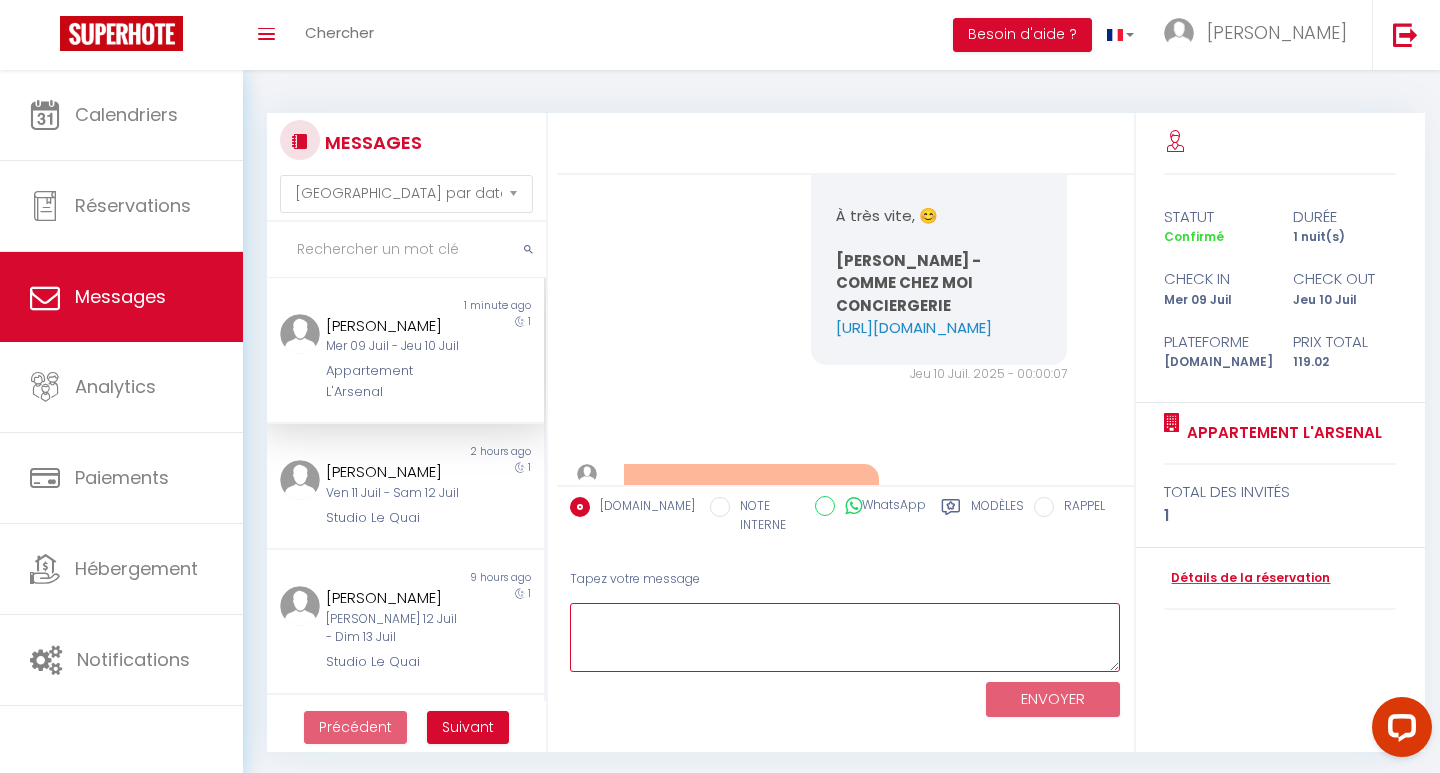 click at bounding box center (845, 637) 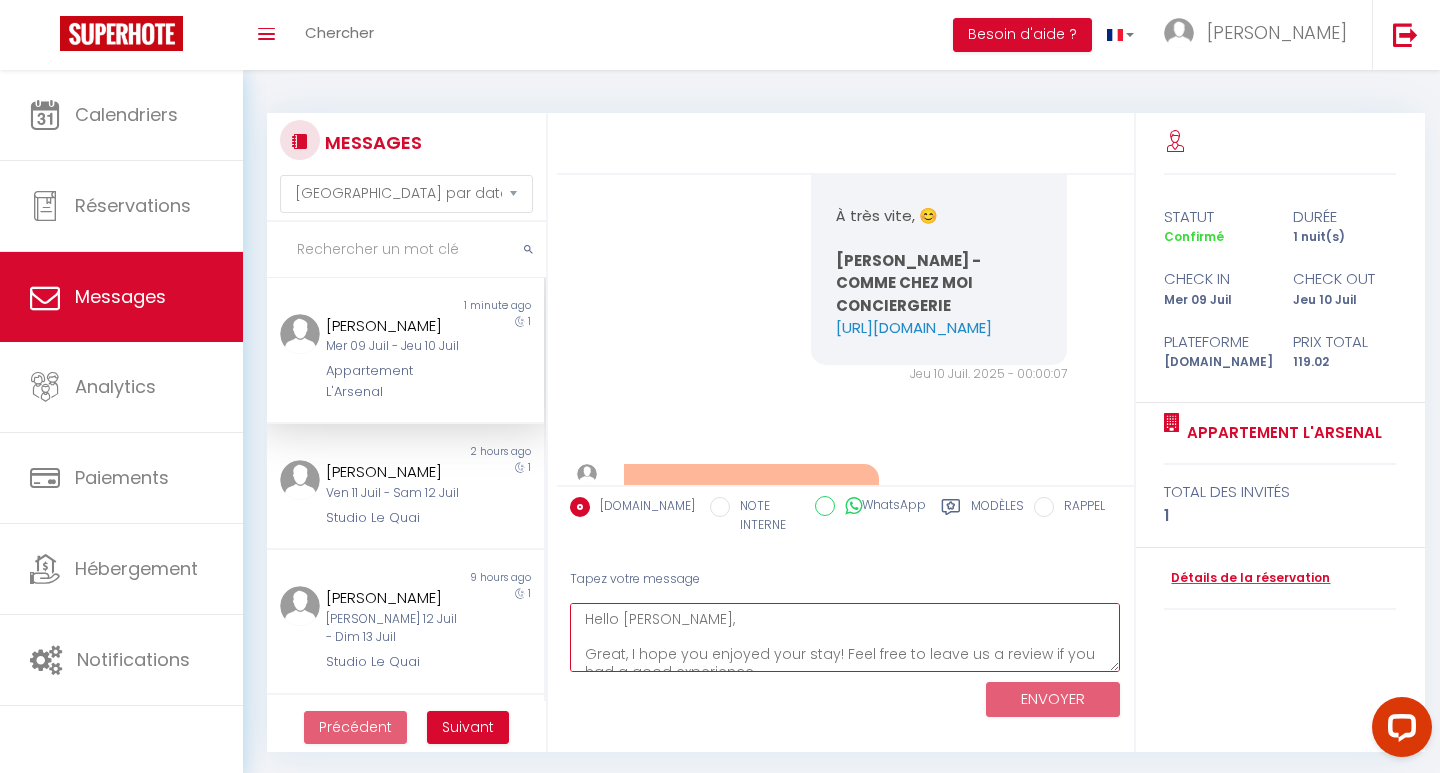 scroll, scrollTop: 32, scrollLeft: 0, axis: vertical 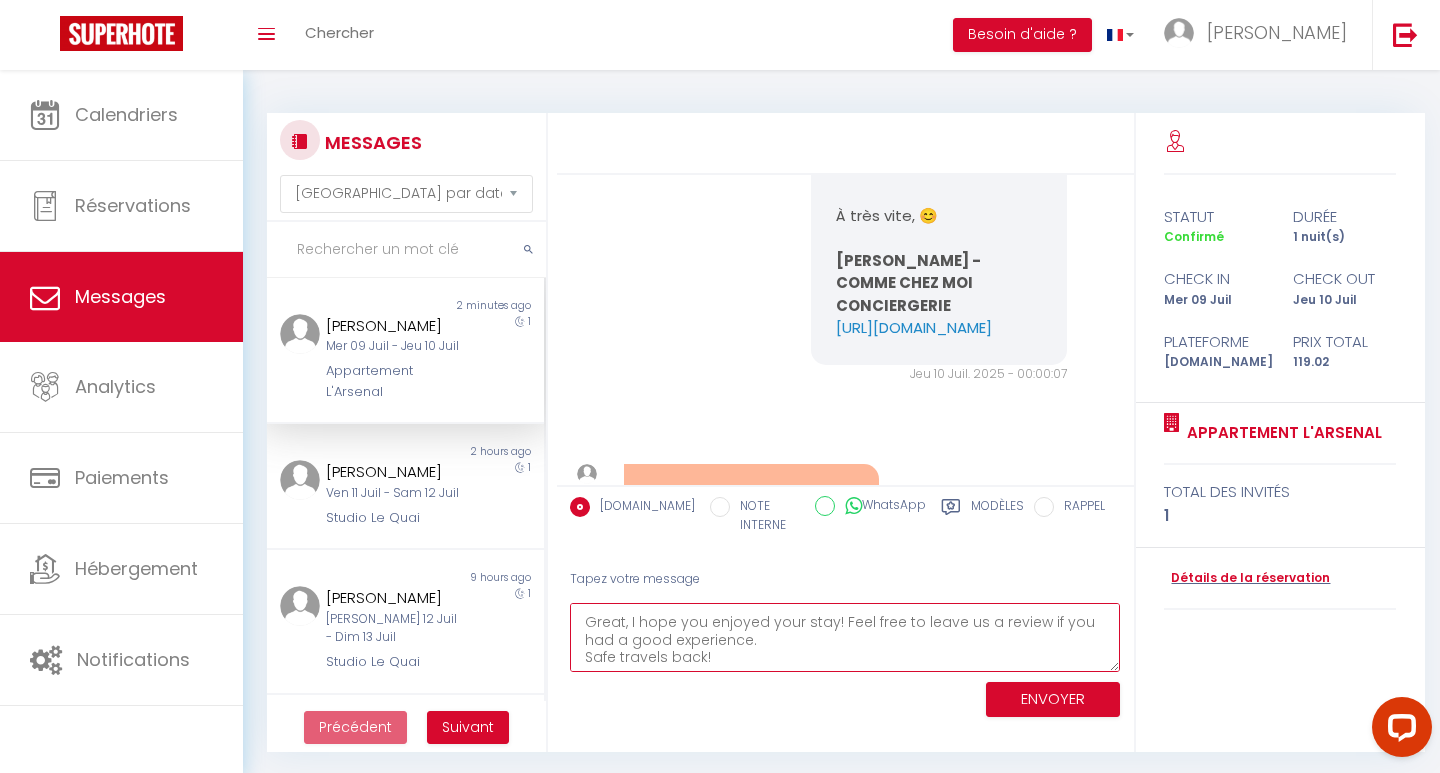 type on "Hello [PERSON_NAME],
Great, I hope you enjoyed your stay! Feel free to leave us a review if you had a good experience.
Safe travels back!" 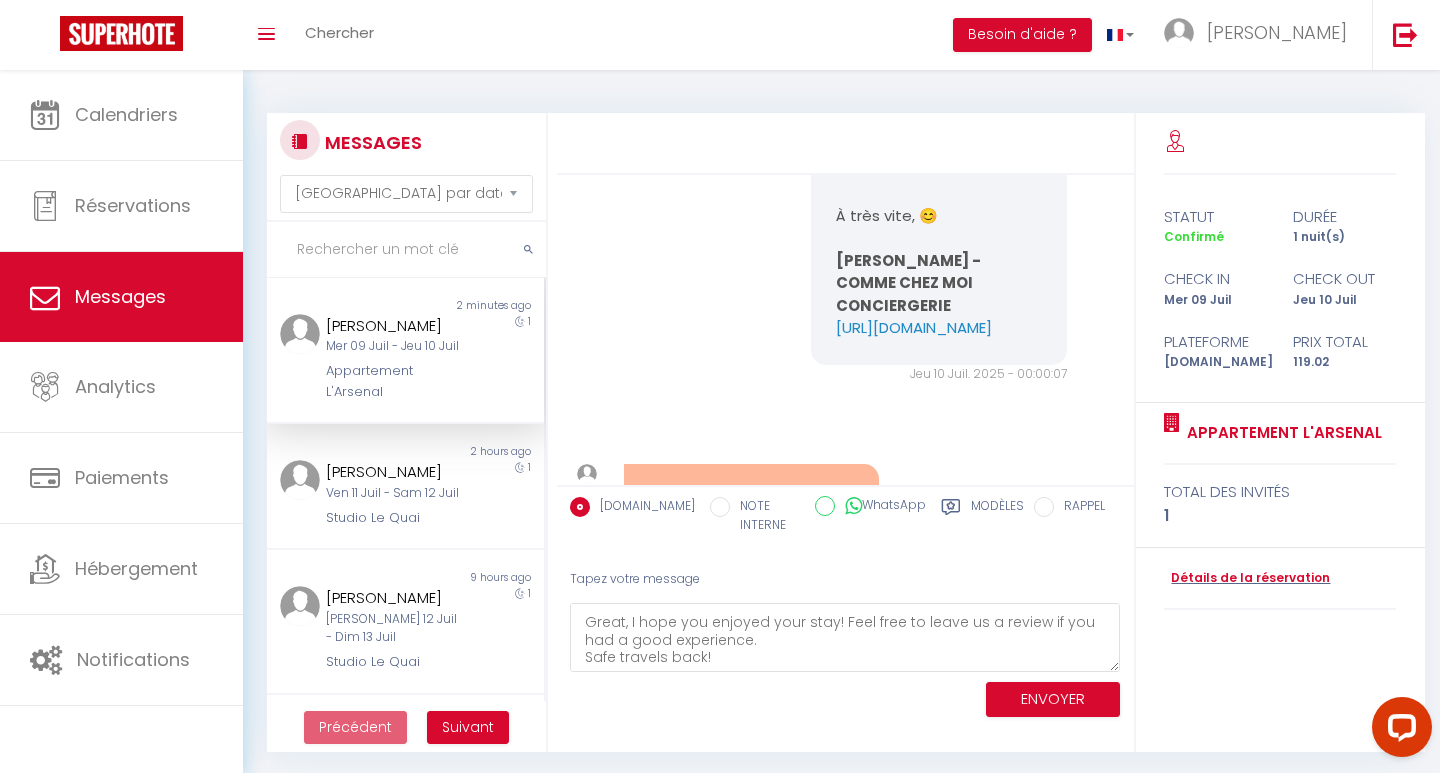 click on "ENVOYER" at bounding box center (1053, 699) 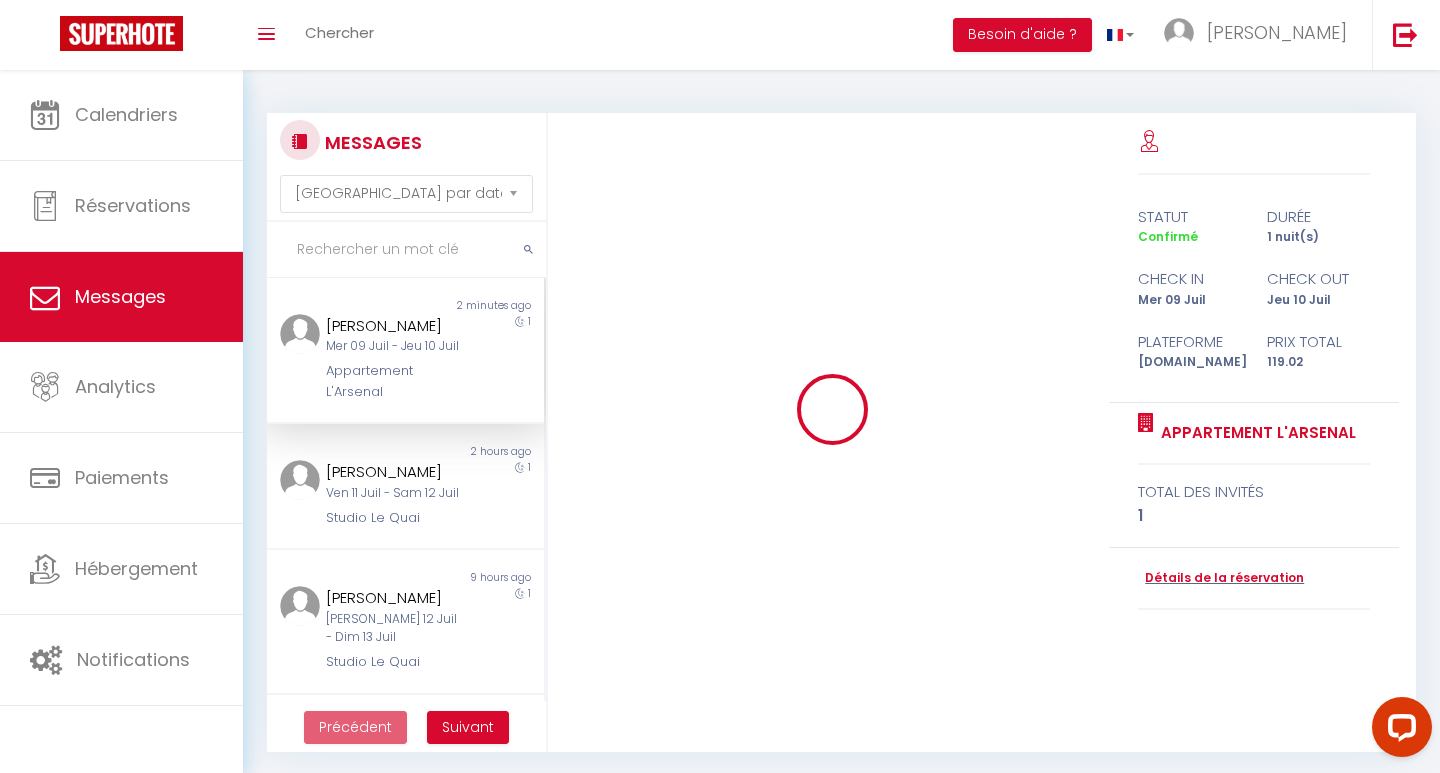 type 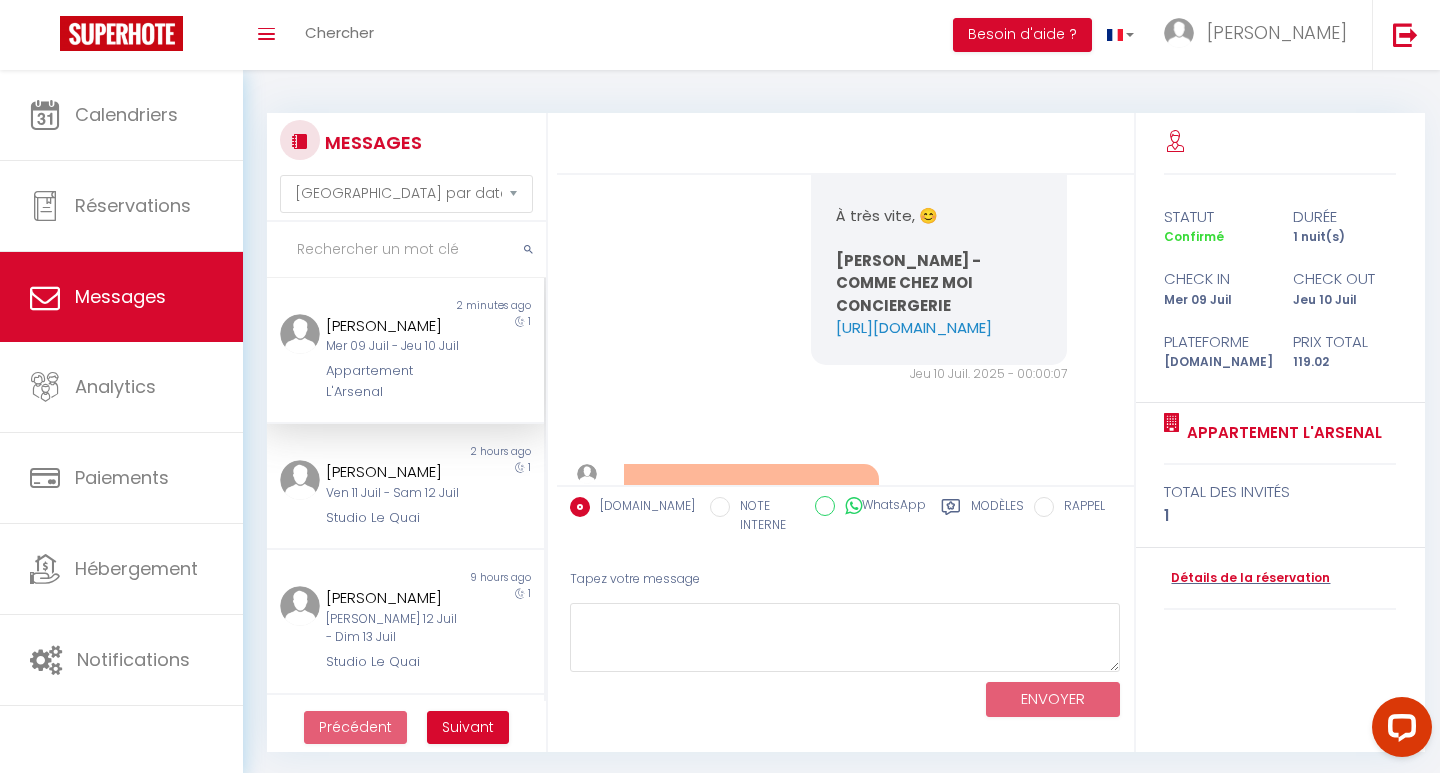 scroll, scrollTop: 0, scrollLeft: 0, axis: both 